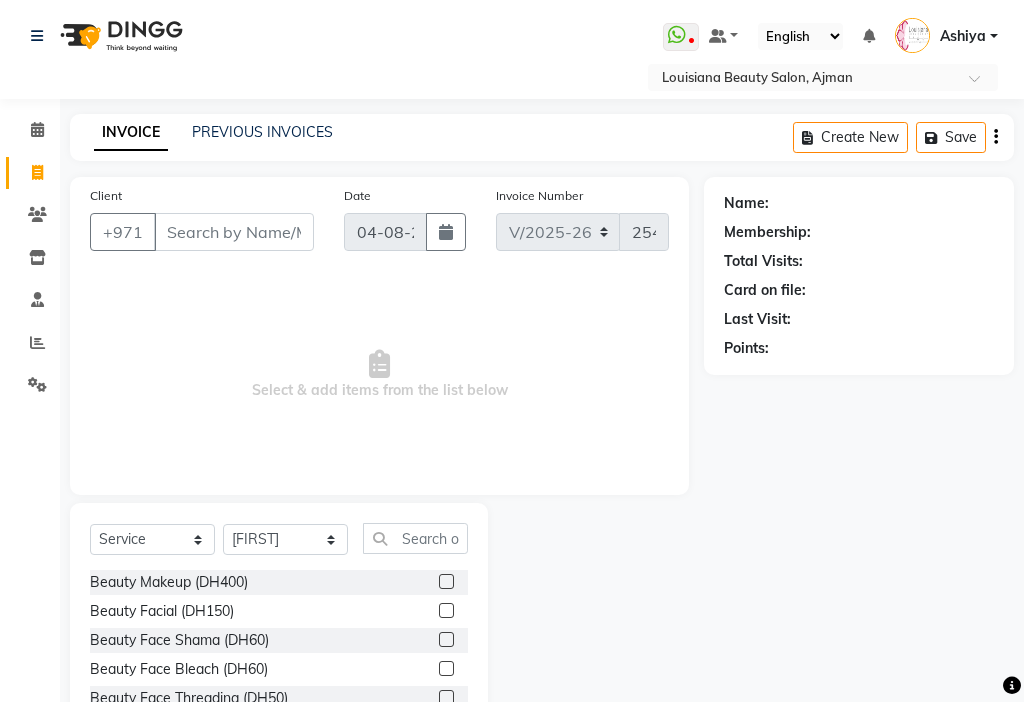select on "637" 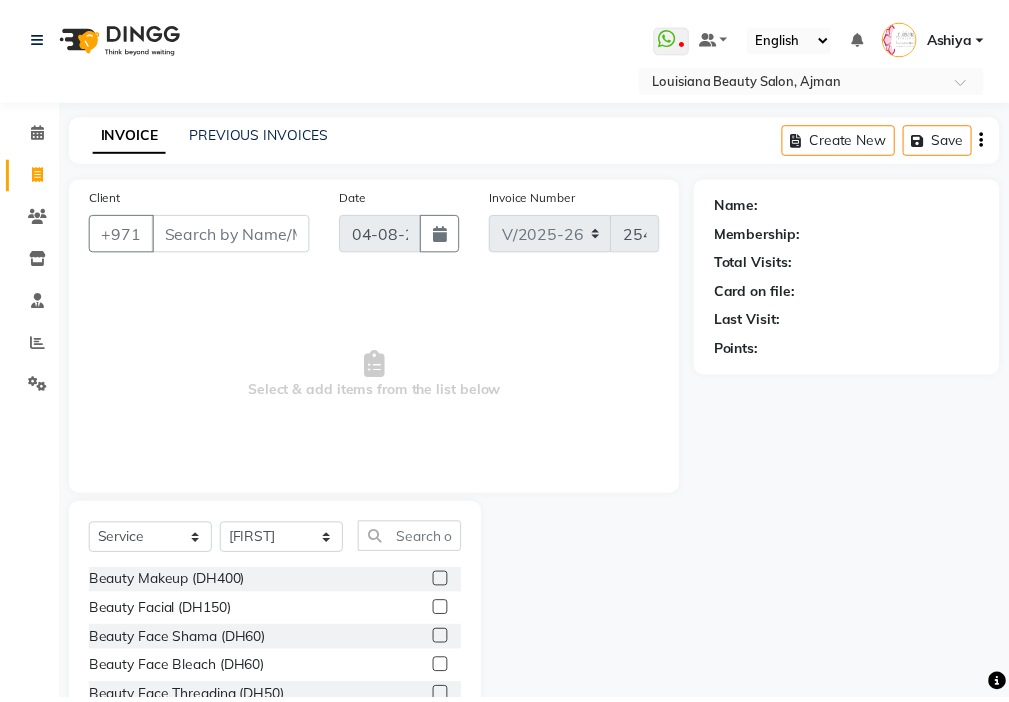 scroll, scrollTop: 0, scrollLeft: 0, axis: both 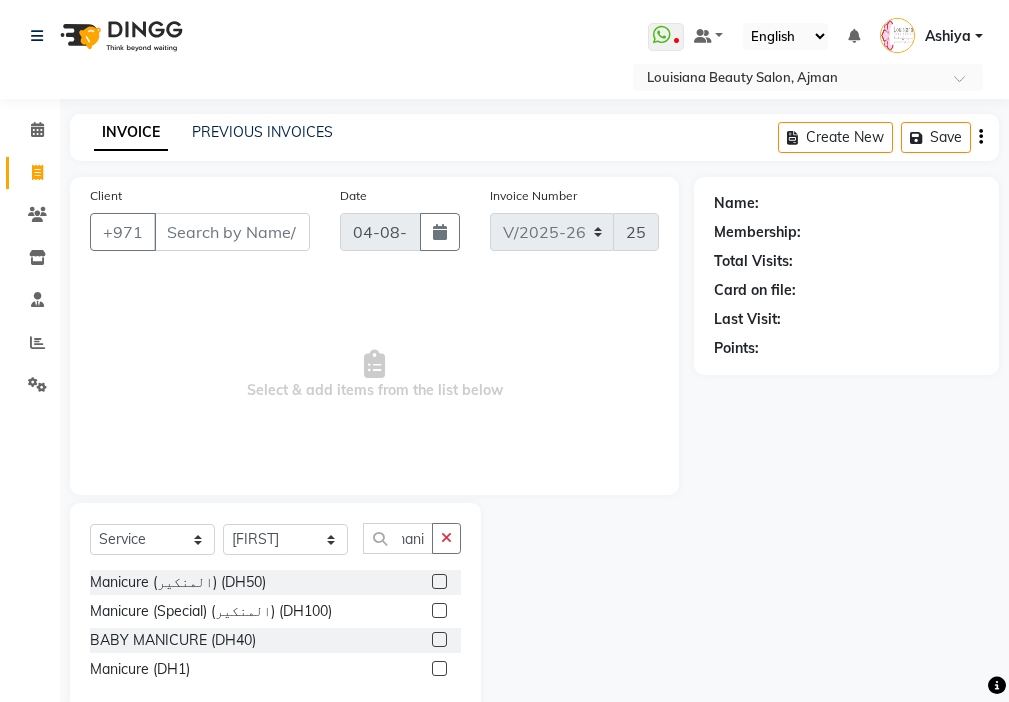 type on "mani" 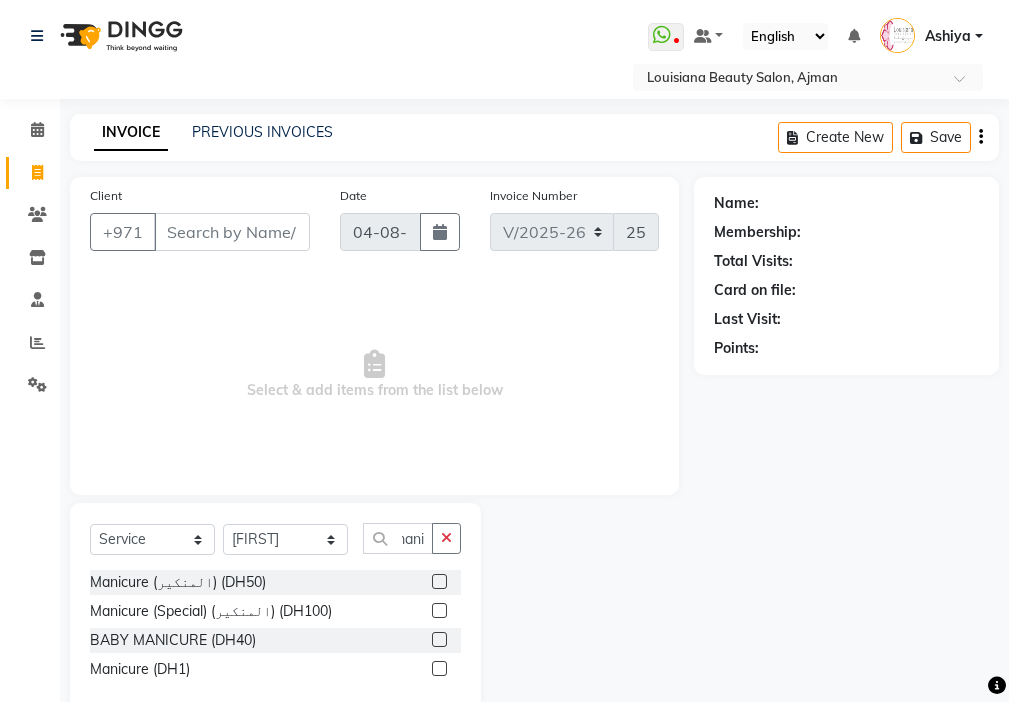 click 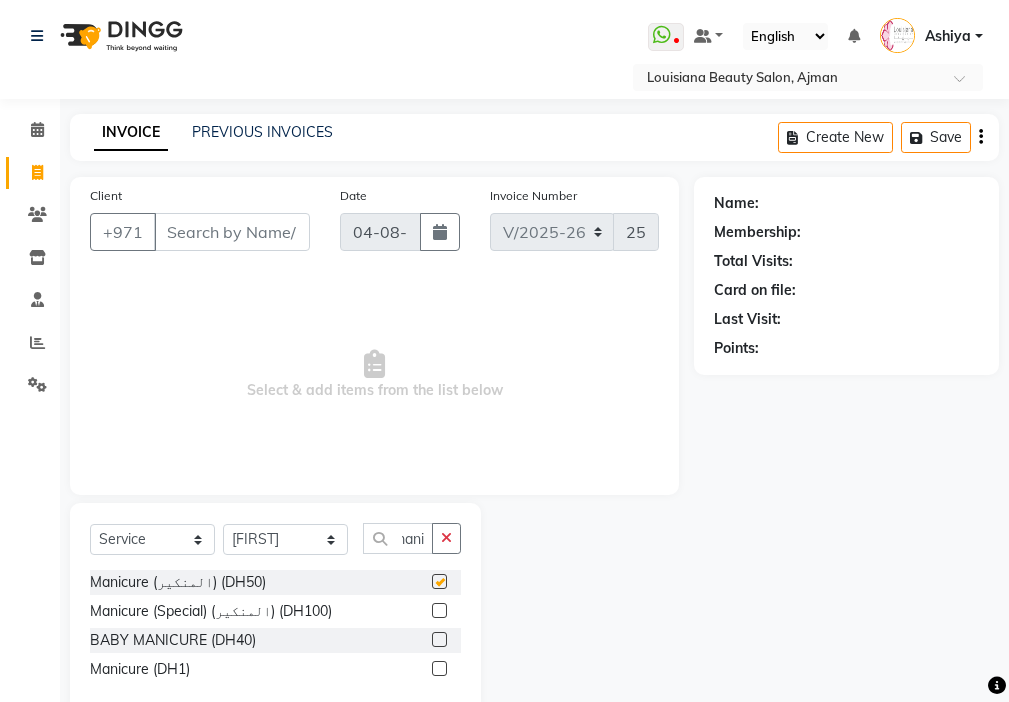 scroll, scrollTop: 0, scrollLeft: 0, axis: both 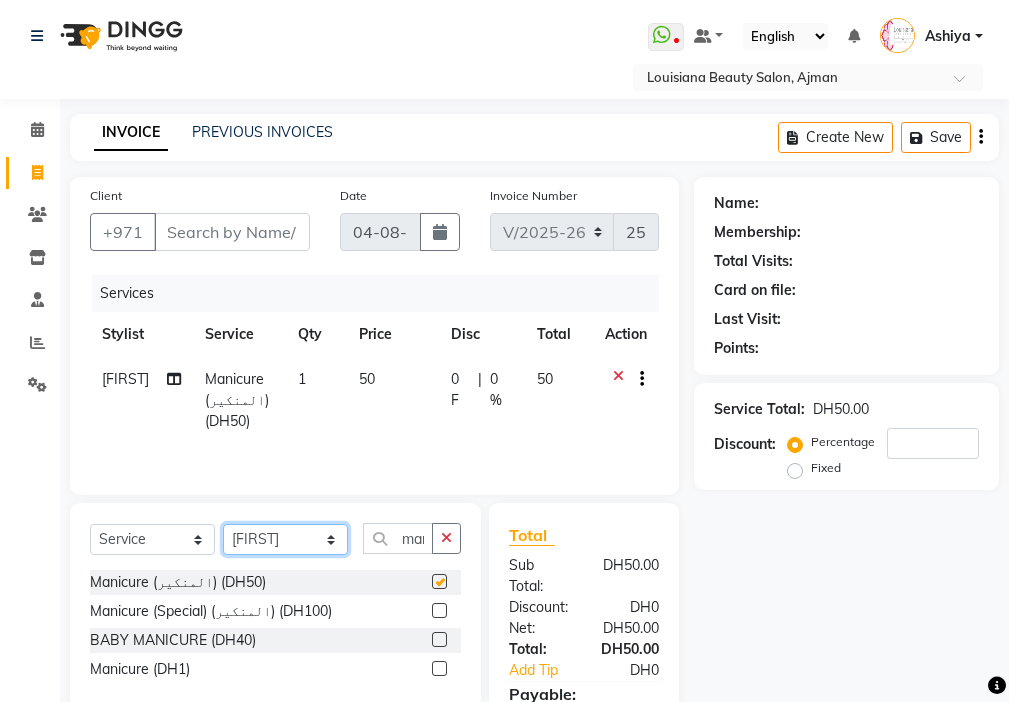 click on "Select Stylist [FIRST] [FIRST] [FIRST] [FIRST] Cashier [LAST] [FIRST] [FIRST] [FIRST] [FIRST] Madam mamta [FIRST] sabita [FIRST] [FIRST] [FIRST] [FIRST]" 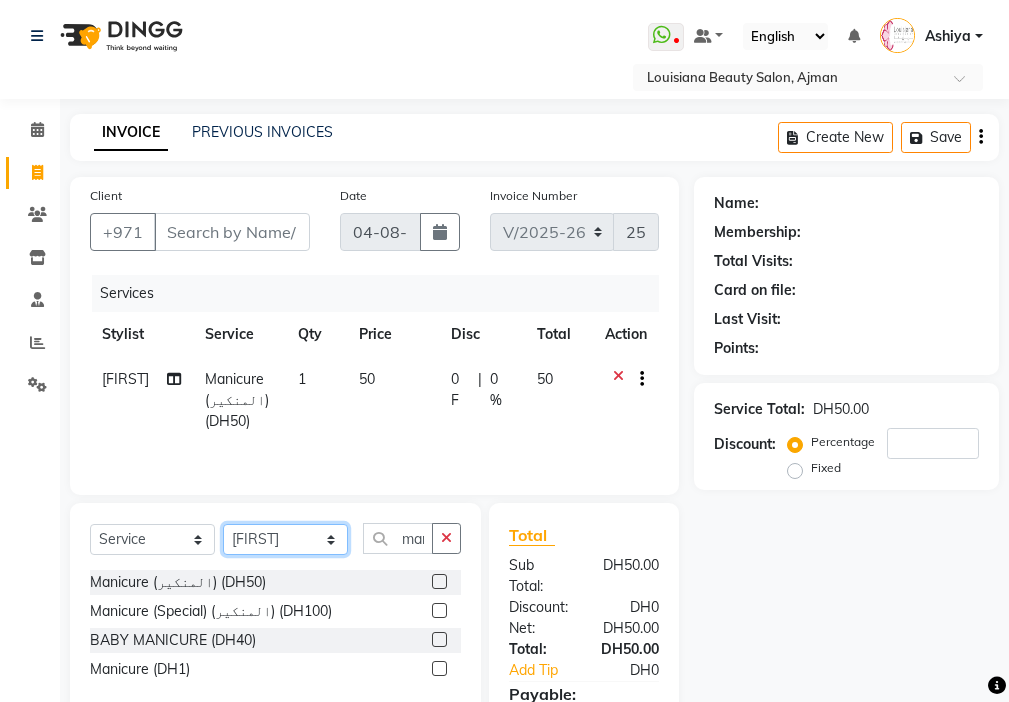 checkbox on "false" 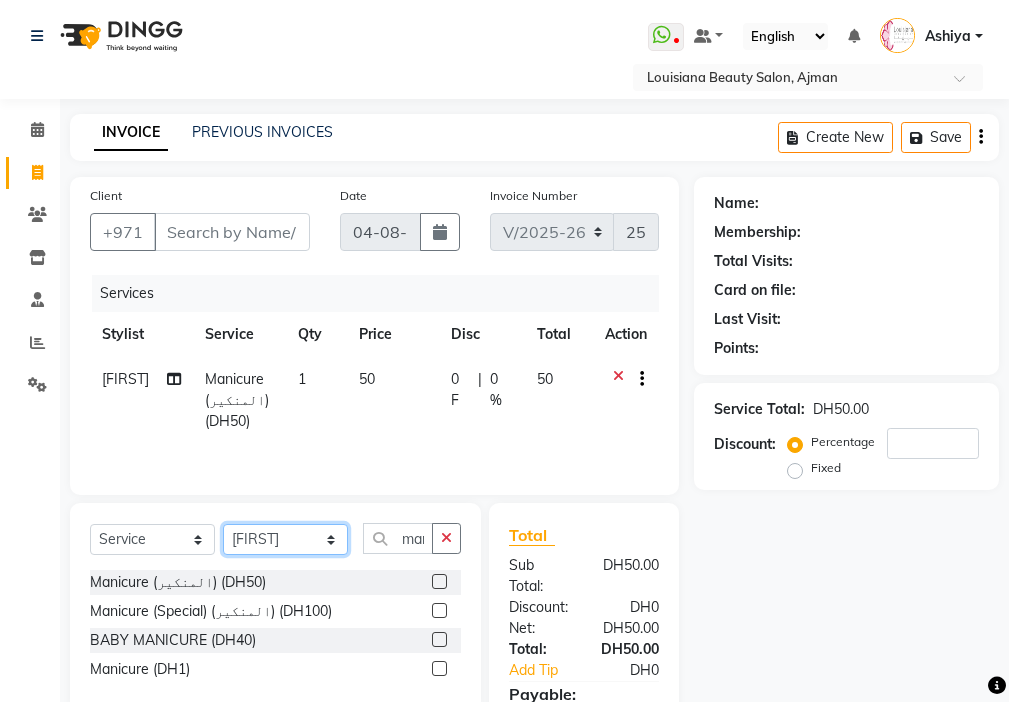 select on "68692" 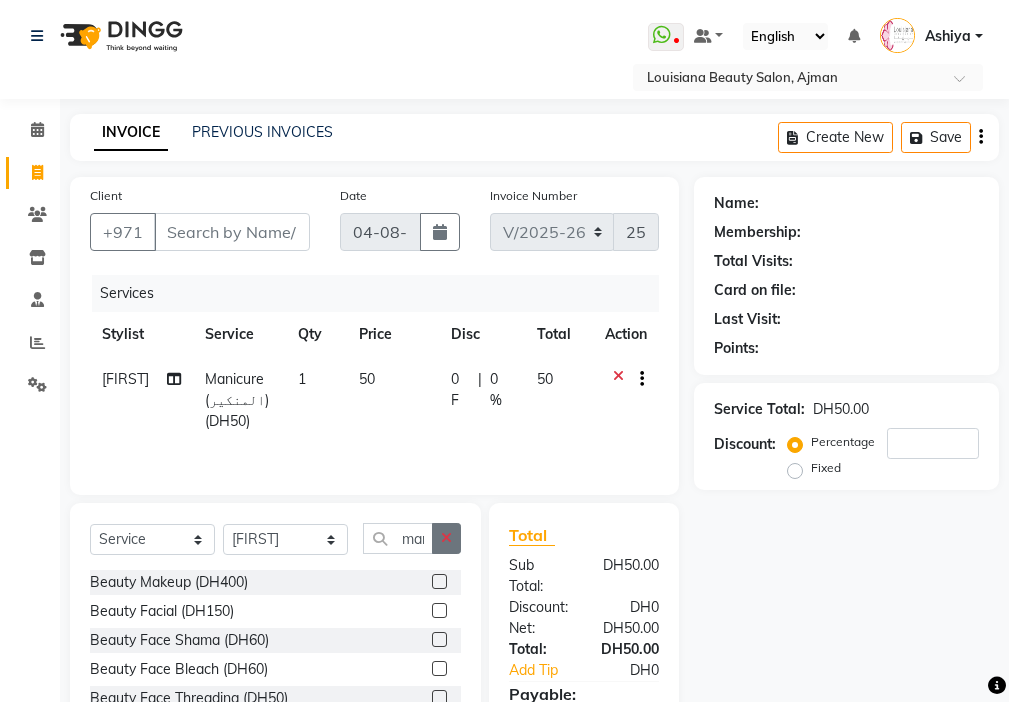 click 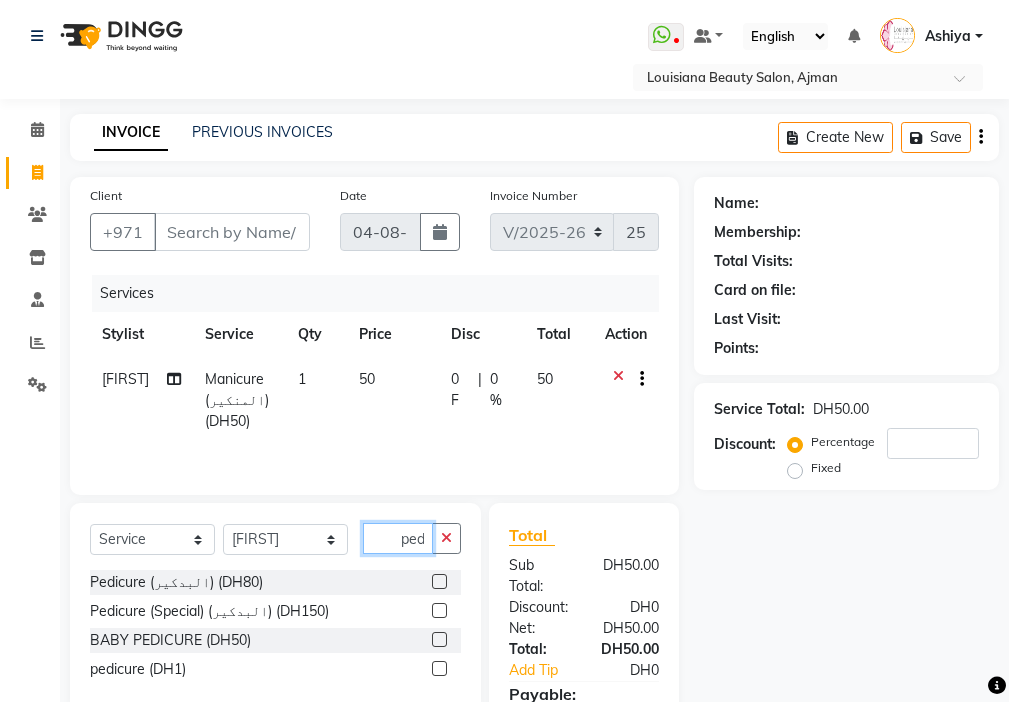 scroll, scrollTop: 0, scrollLeft: 4, axis: horizontal 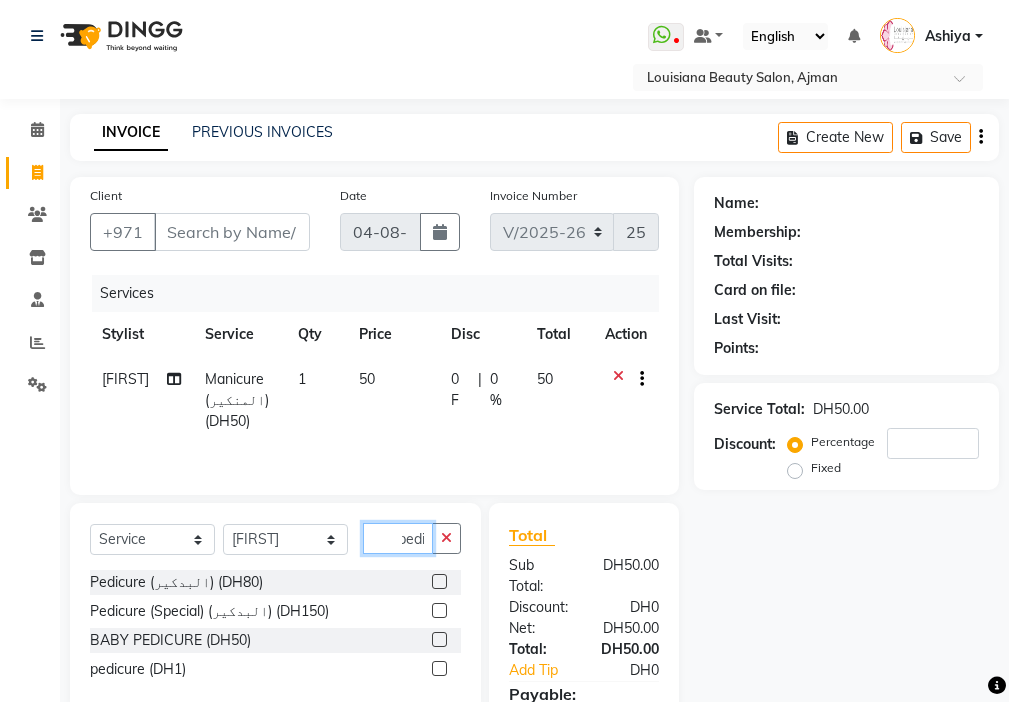 type on "pedi" 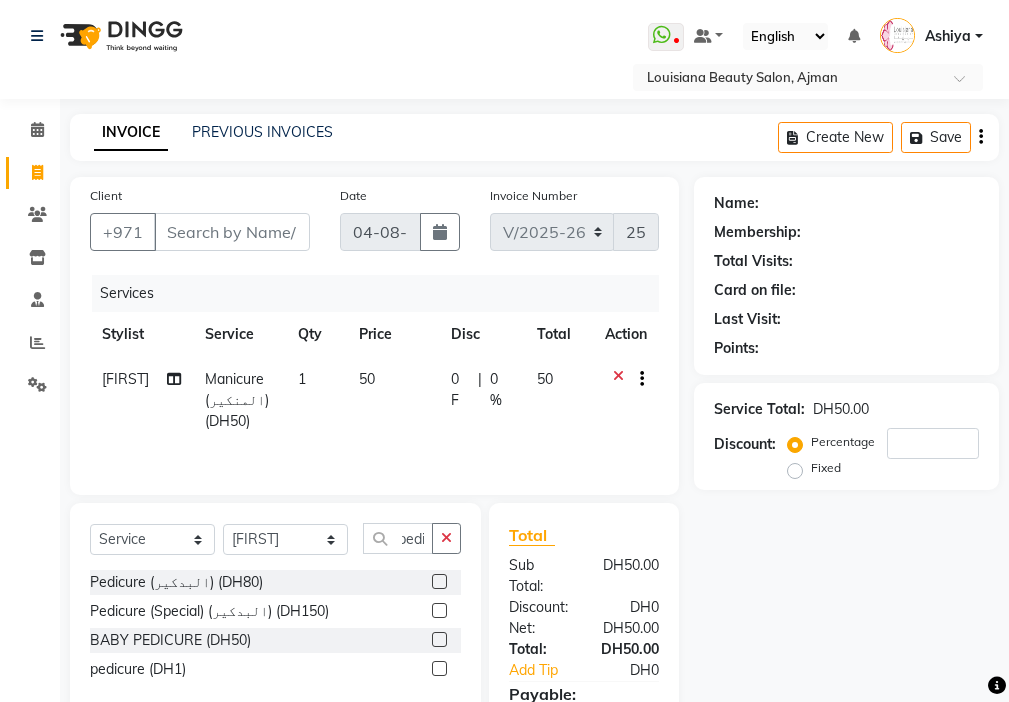 click 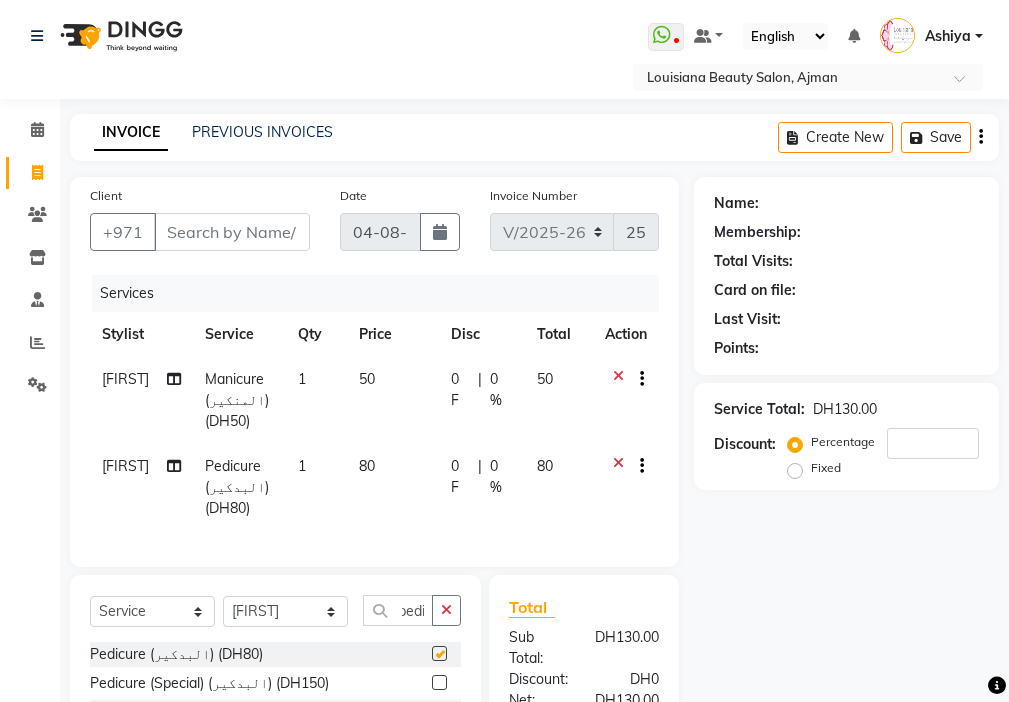 scroll, scrollTop: 0, scrollLeft: 0, axis: both 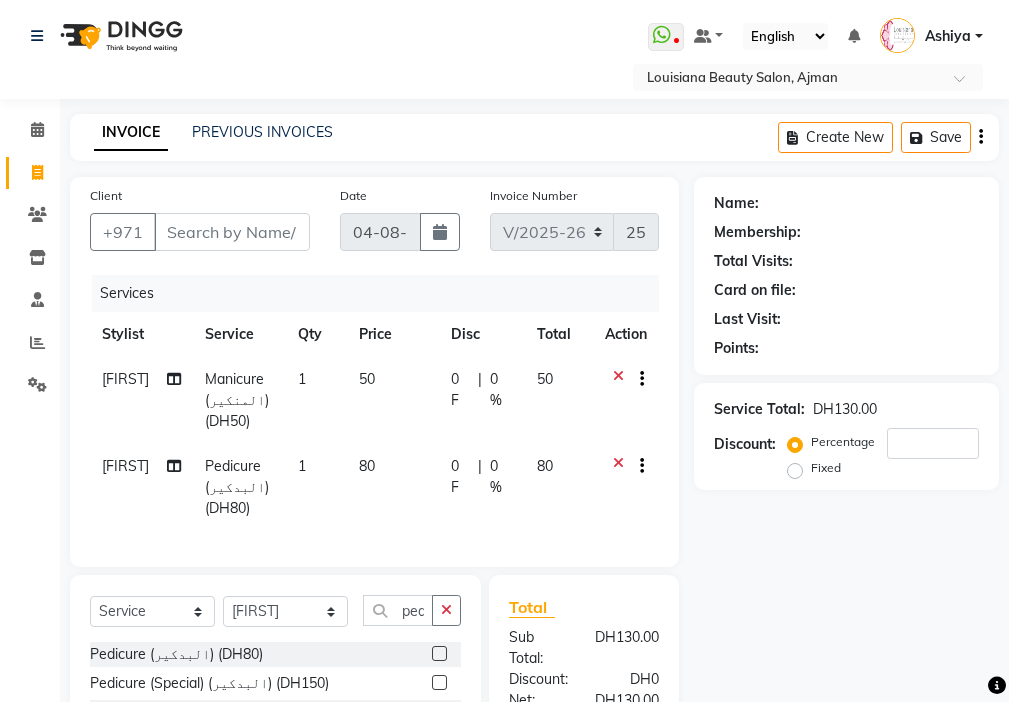 checkbox on "false" 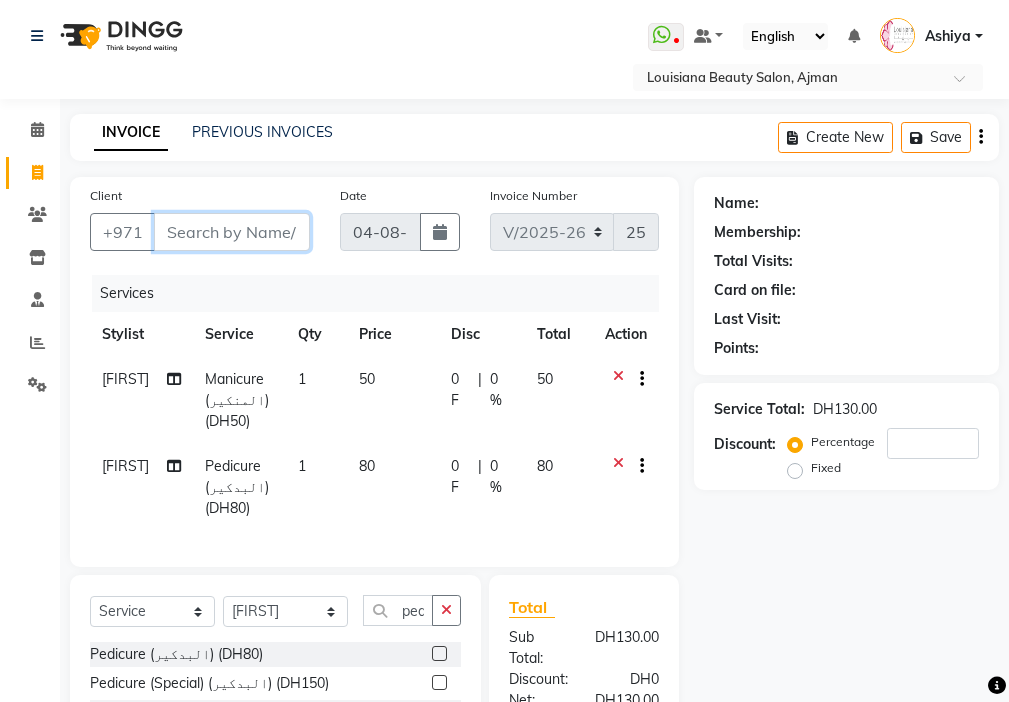 click on "Client" at bounding box center (232, 232) 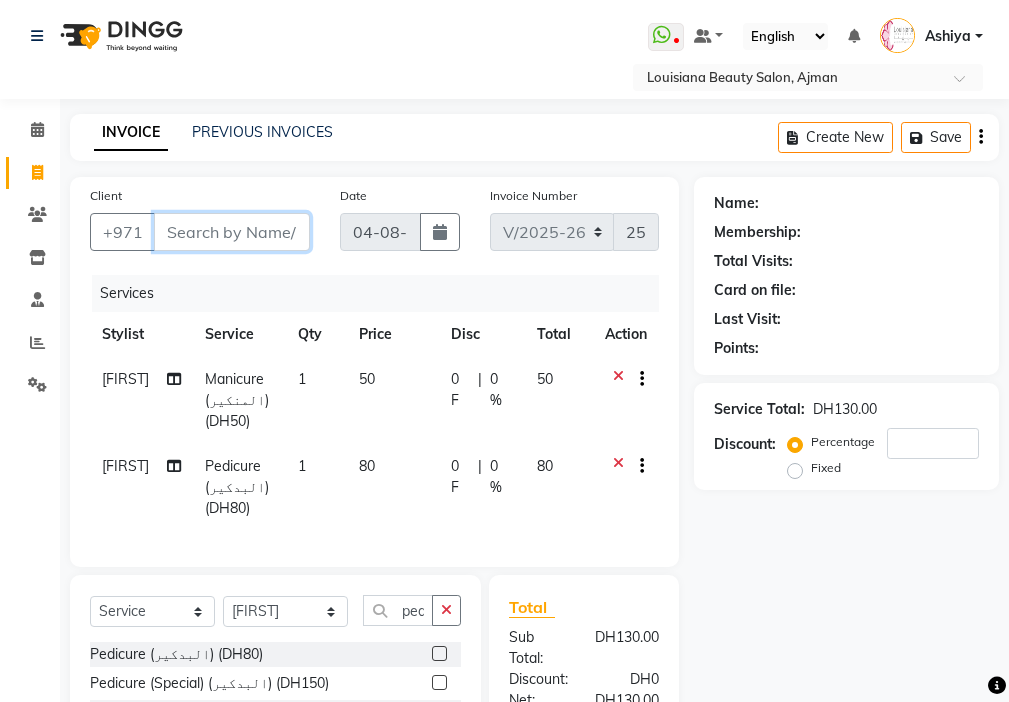 type on "5" 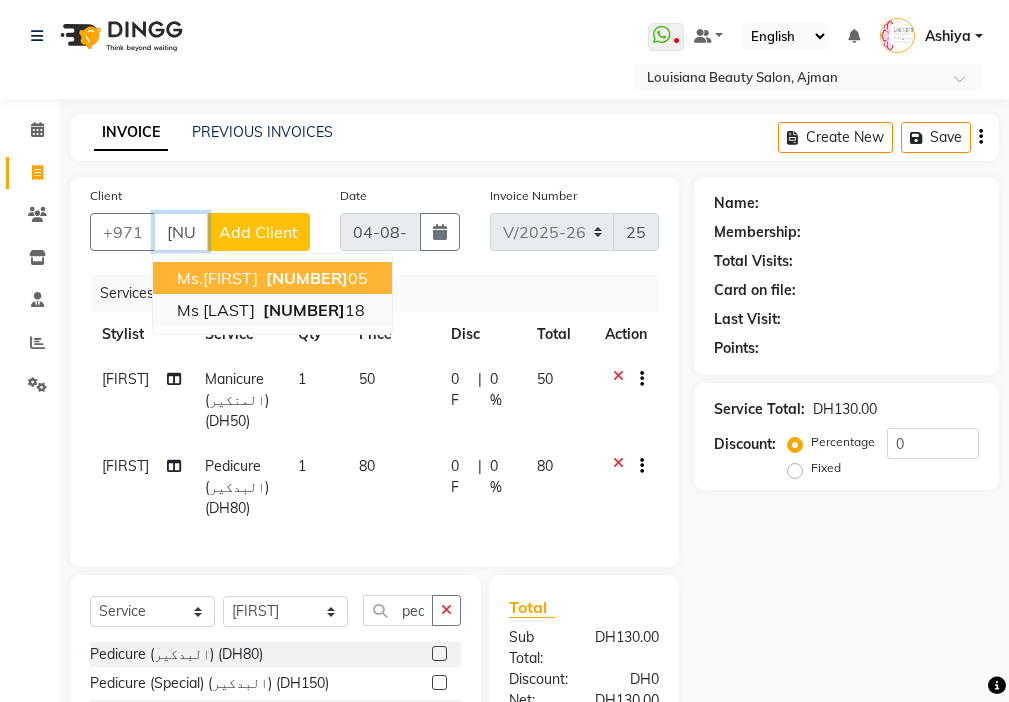 click on "[NUMBER]" at bounding box center [304, 310] 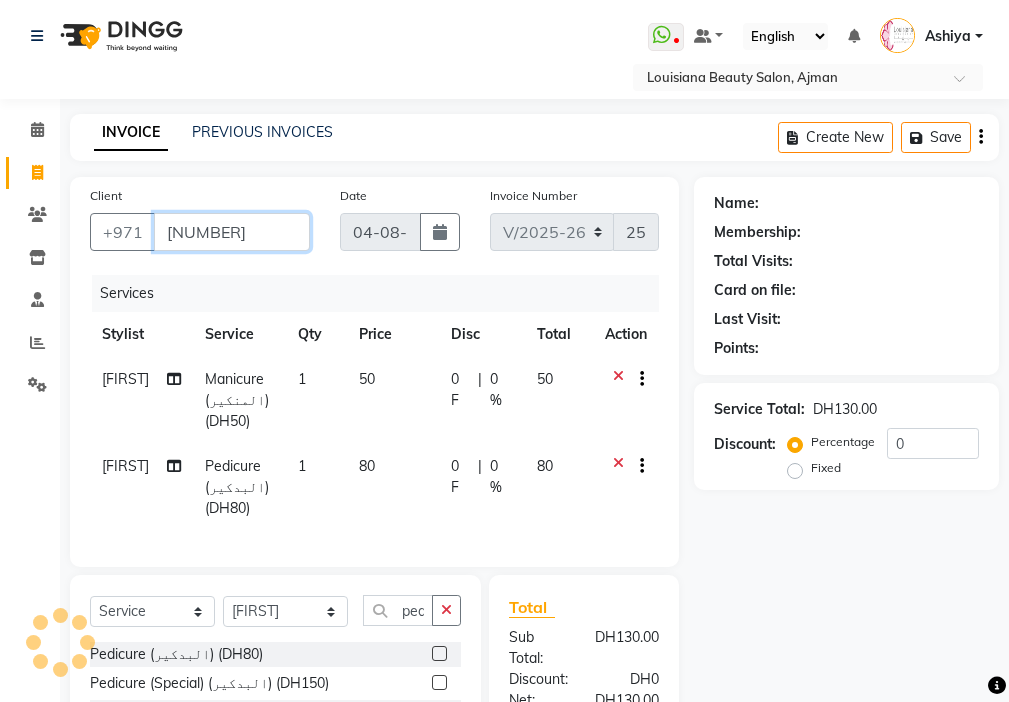 type on "[NUMBER]" 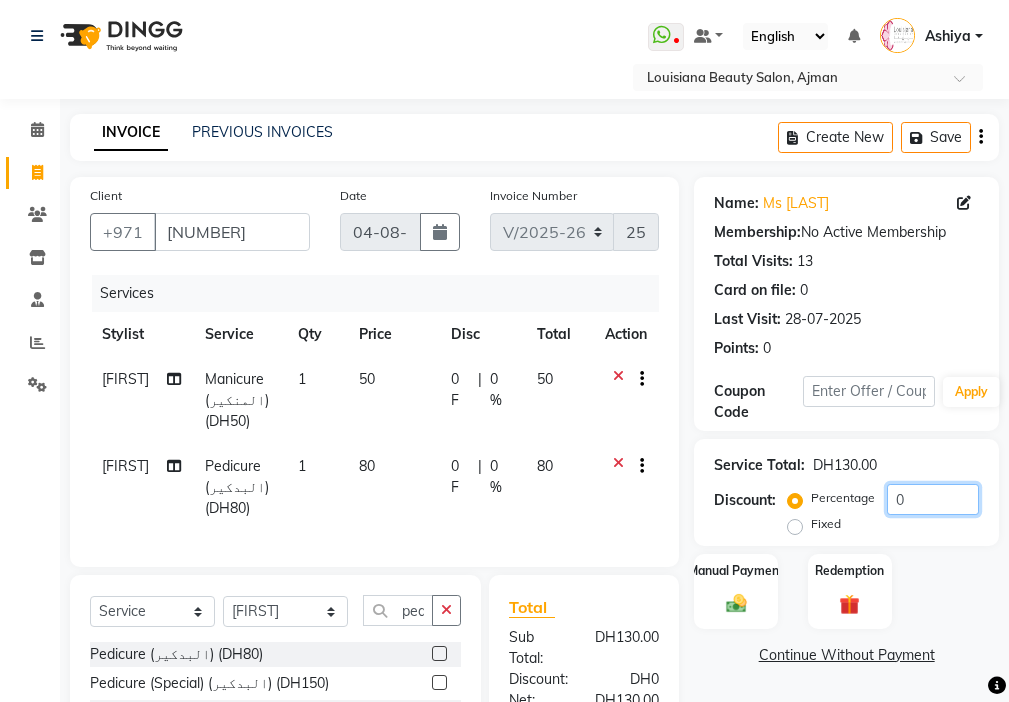 click on "0" 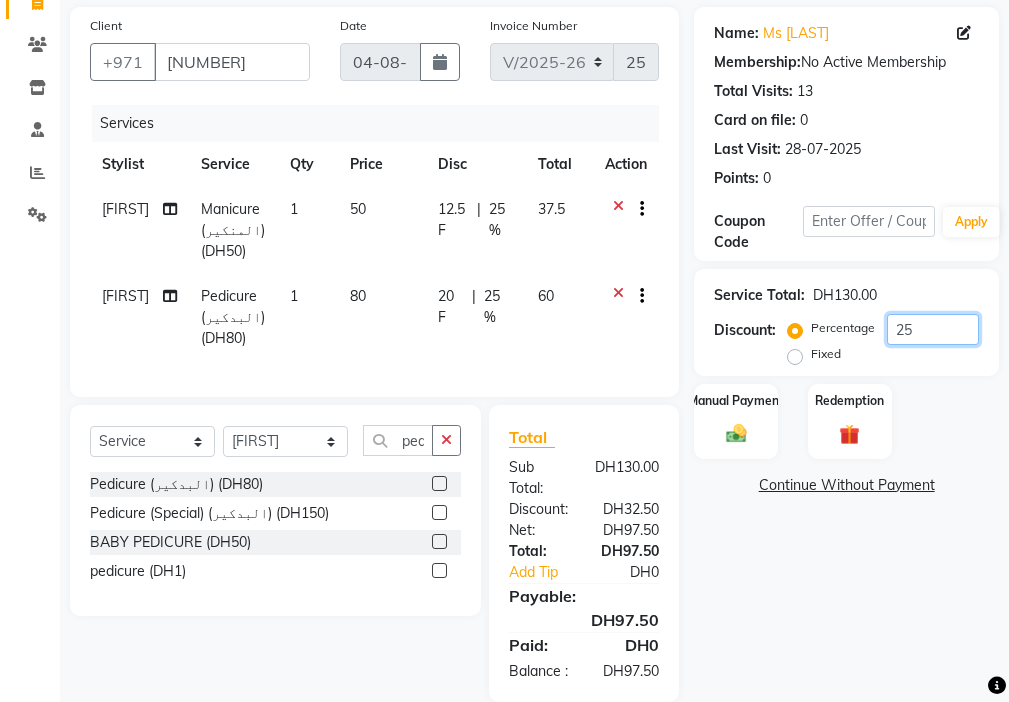 scroll, scrollTop: 236, scrollLeft: 0, axis: vertical 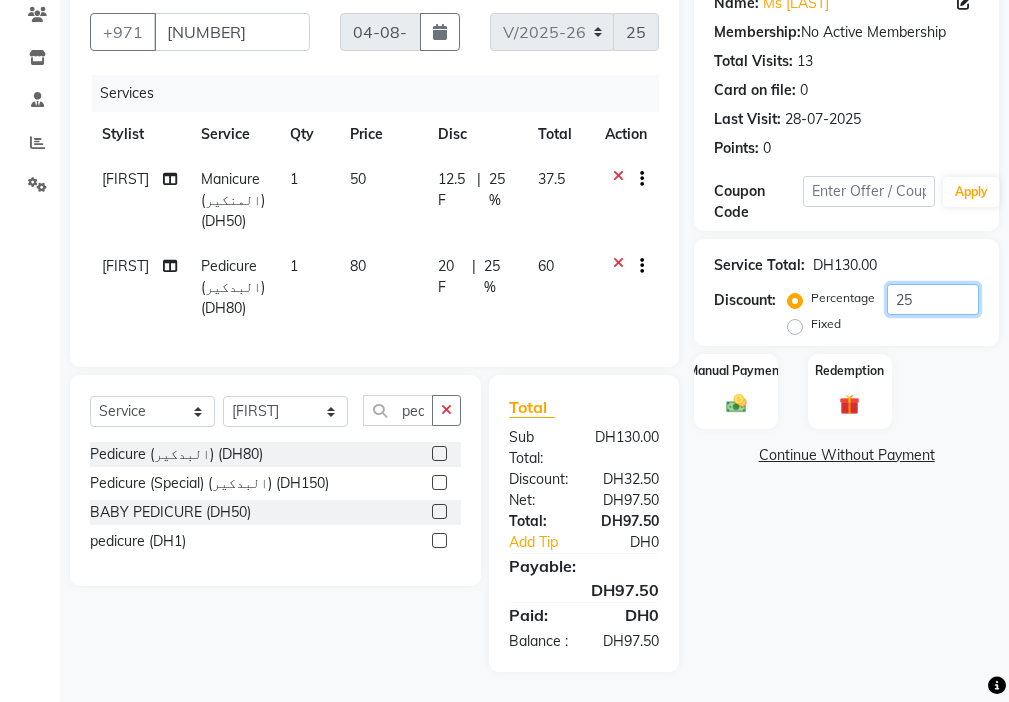 type on "25" 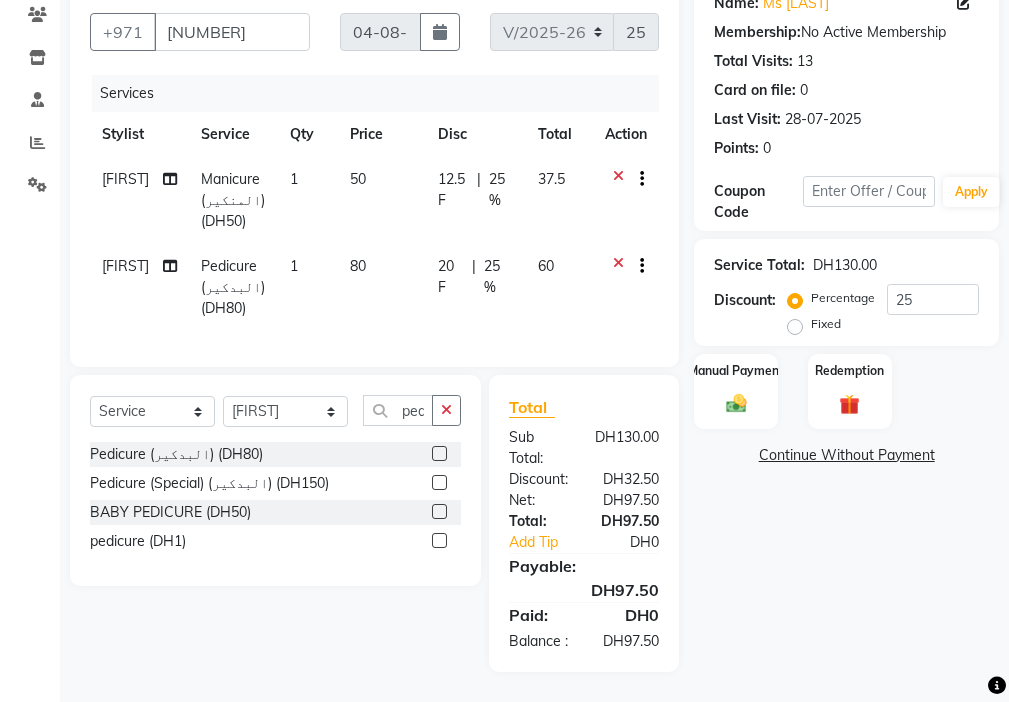 click on "12.5 F | 25 %" 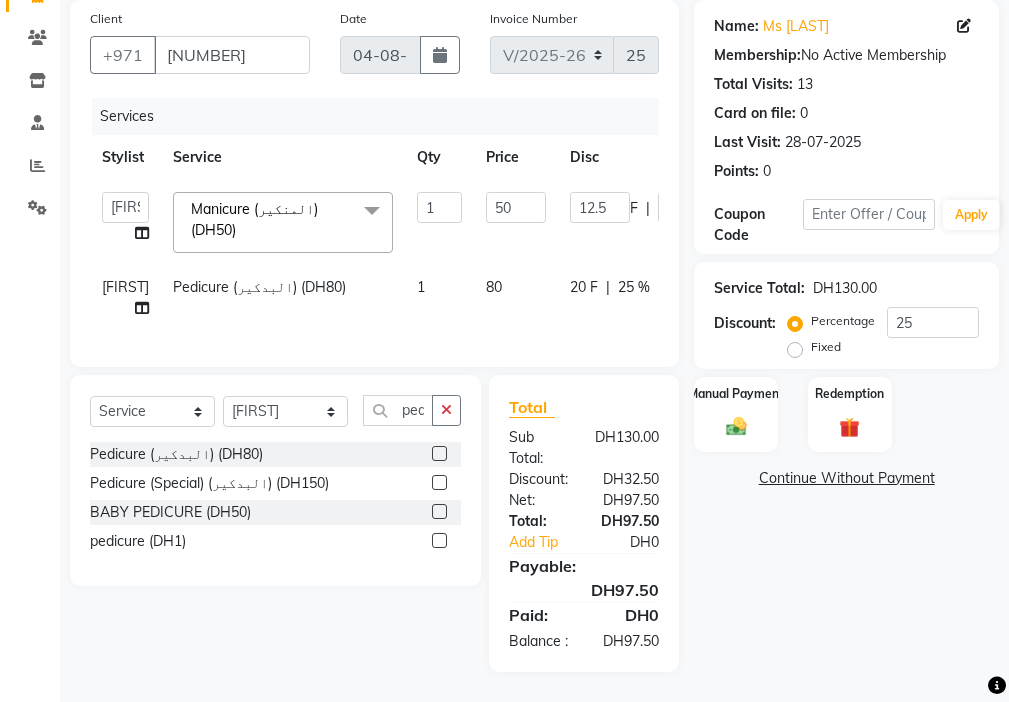 scroll, scrollTop: 204, scrollLeft: 0, axis: vertical 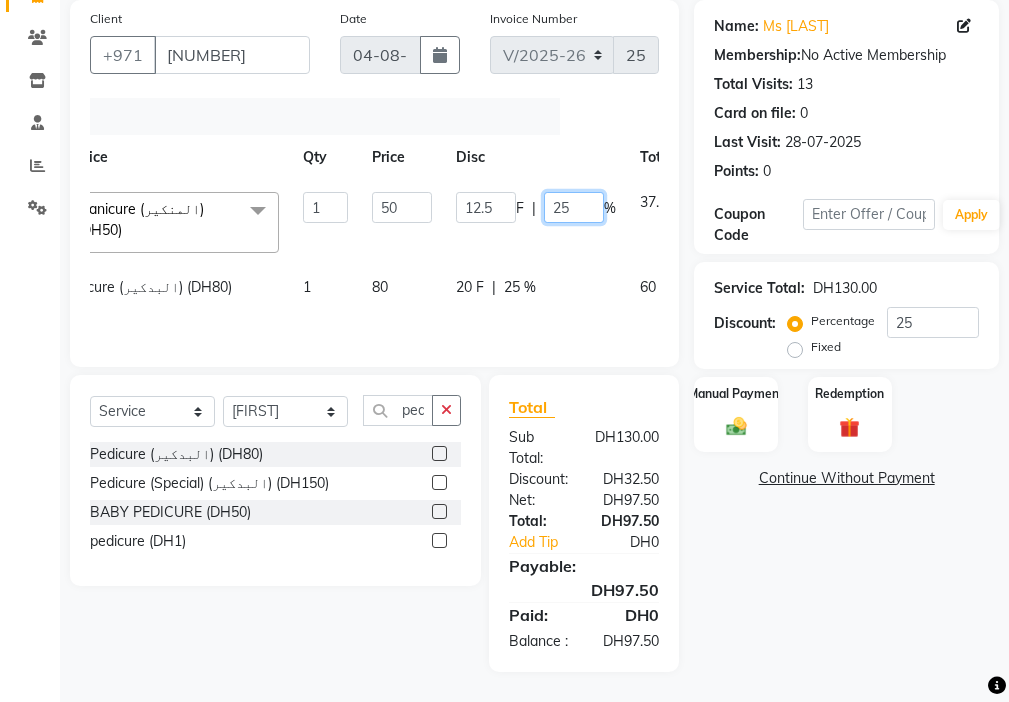 click on "25" 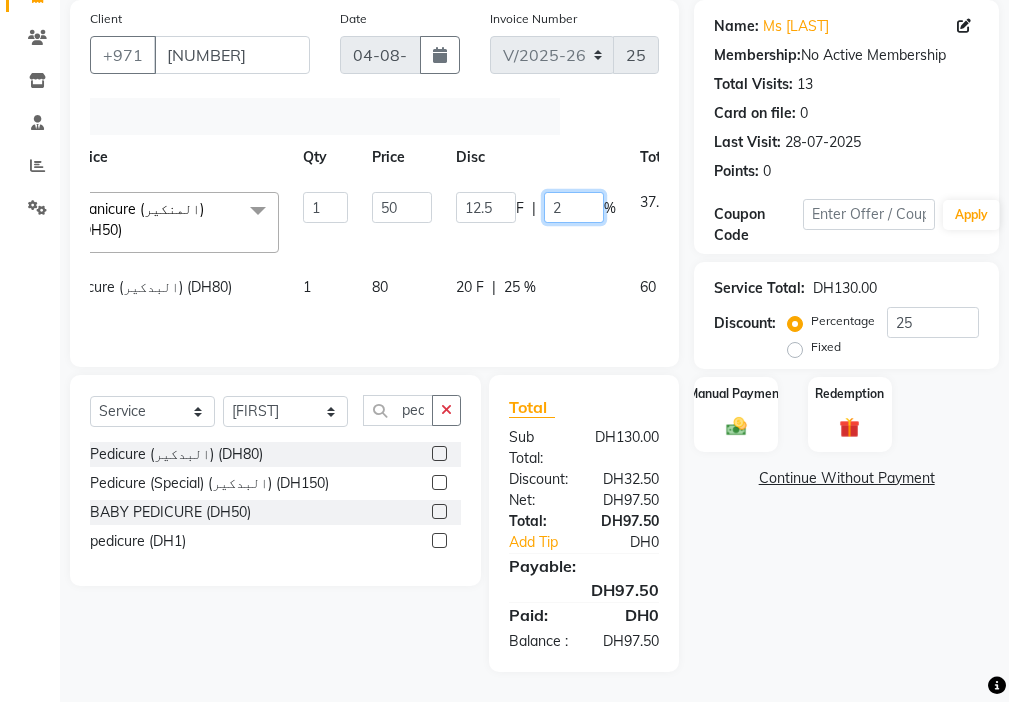 type 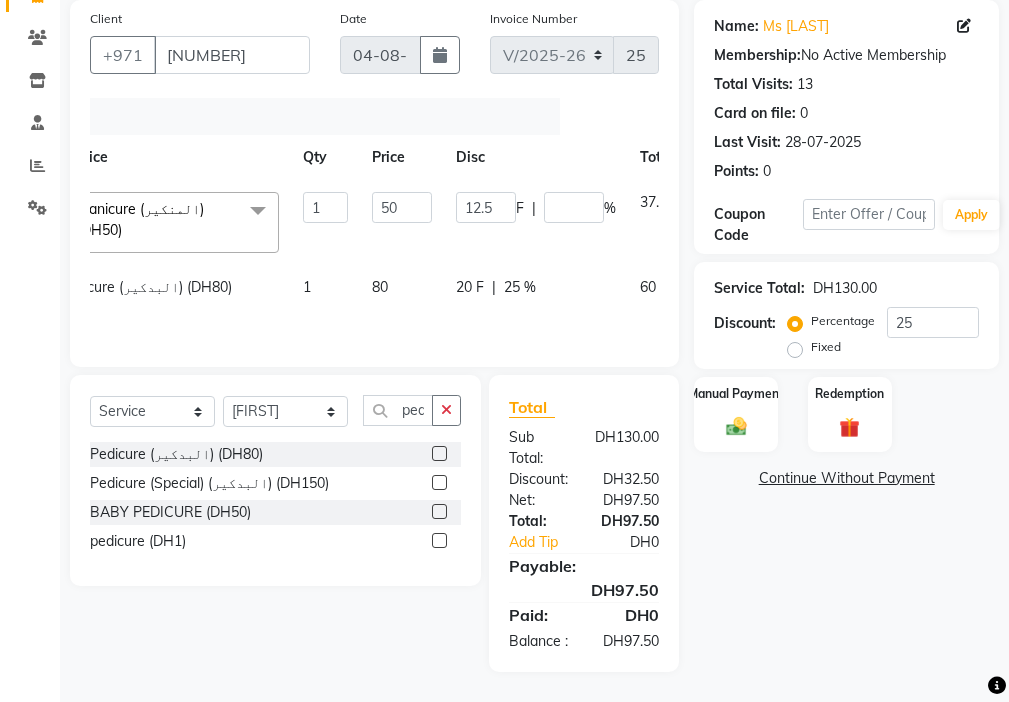 click on "[FIRST]   [FIRST]   [FIRST]   [FIRST]   Cashier   [LAST]   [FIRST]   [FIRST]   [FIRST]   [FIRST]   Madam   mamta   [FIRST]   sabita   [FIRST]   [FIRST]   [FIRST]   [FIRST]  Manicure  (المنكير) (DH50)  x Beauty Makeup (DH400) Beauty Facial (DH150) Beauty Face Shama (DH60) Beauty Face Bleach (DH60) Beauty Face Threading (DH50) Beauty Upper Lips Bleach (DH20) Forhead Waxing (DH10) Nose Waxing (DH10) Upper Lip Waxing (DH10) Hand Waxing Full (DH70) Beauty Eyelashes Adhesive (DH30) Beauty Eye Makeup (DH150) Beauty Hand Henna (حناء اليد) (DH50) Beauty Legs Henna(حناء الرجل) (DH50) paraffin wax hand (DH30) paraffin  wax leg  (DH50) chin threading (DH15) Extra Pin (DH20) ROOT HALF DYE (DH80) Beauty Gasha (DH50) Baby Start (DH20) Rinceage  (DH200) Enercose (DH200) Rosemary (DH80) Filler (DH0) Sedar (DH80) photo (DH10) Al mashat (DH80) Half leg Waxing (شمع نصف الرجل) (DH50) Half Hand Waxing (شمع اليدين) (DH40) Under Arms Waxing (شمع الابط) (DH20) SCRUB LEG (DH30) [NUMBER] 50 F |" 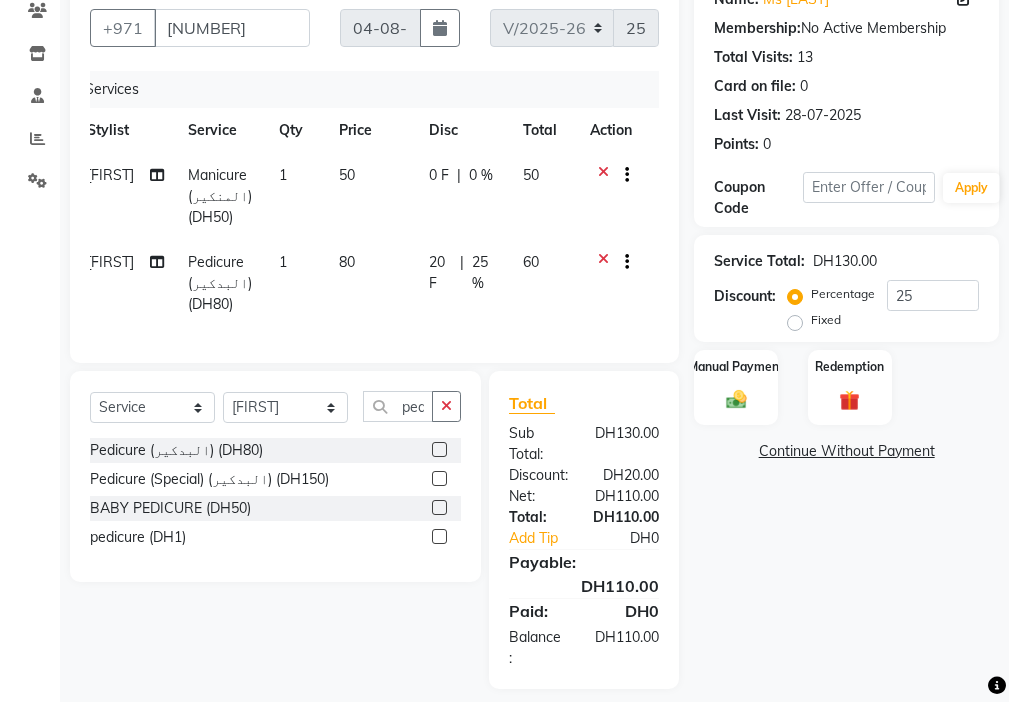 scroll, scrollTop: 0, scrollLeft: 15, axis: horizontal 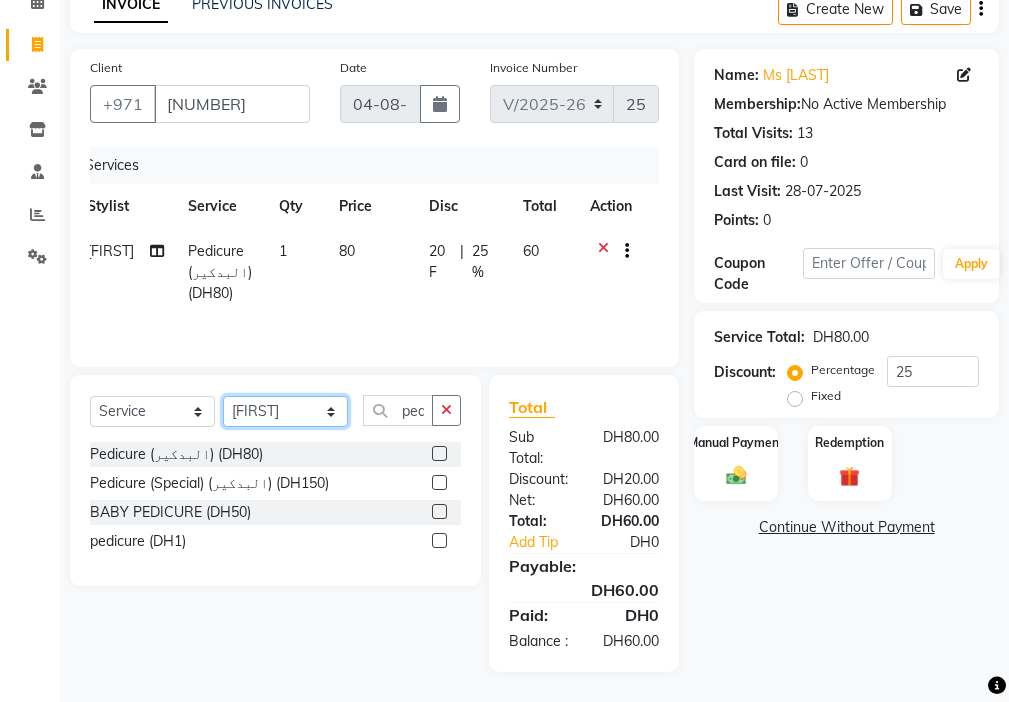 click on "Select Stylist [FIRST] [FIRST] [FIRST] [FIRST] Cashier [LAST] [FIRST] [FIRST] [FIRST] [FIRST] Madam mamta [FIRST] sabita [FIRST] [FIRST] [FIRST] [FIRST]" 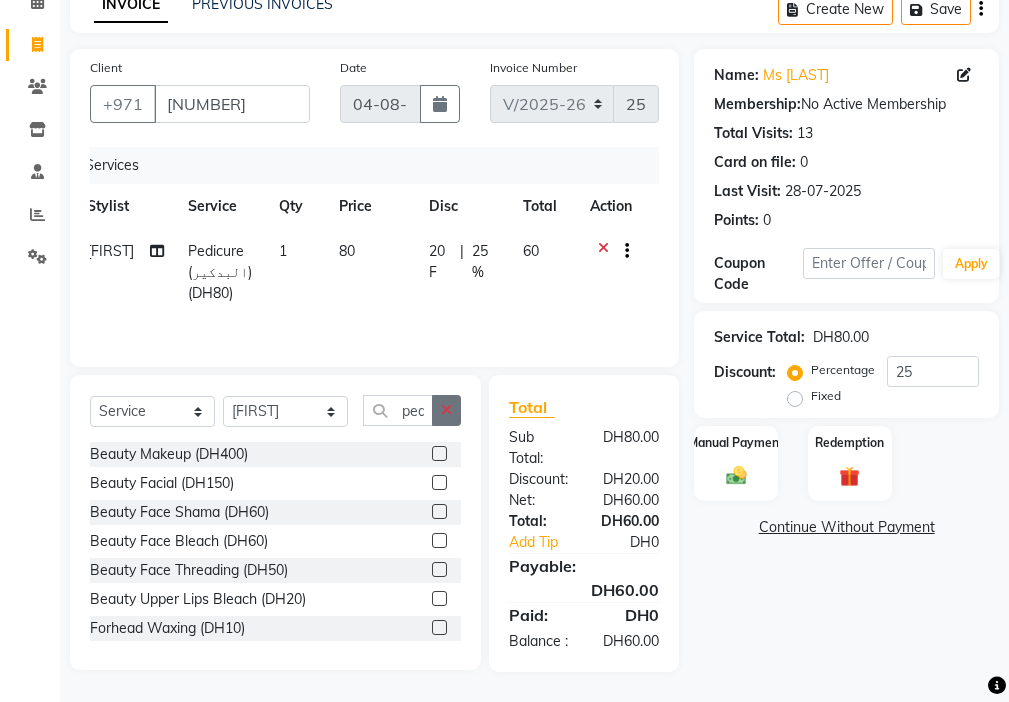 click 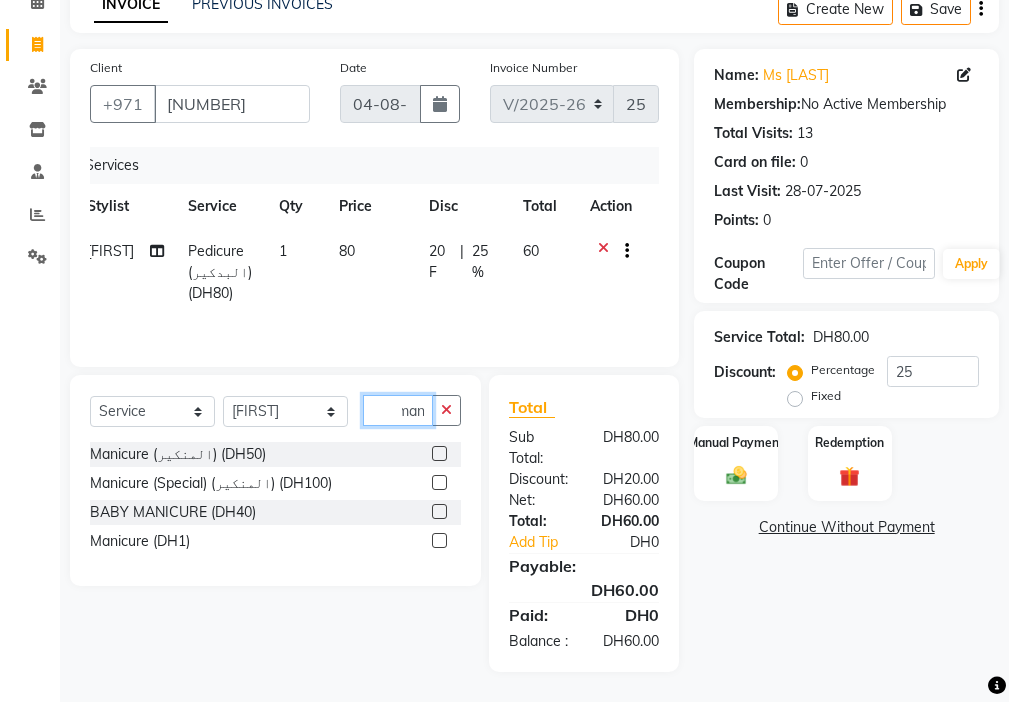scroll, scrollTop: 0, scrollLeft: 9, axis: horizontal 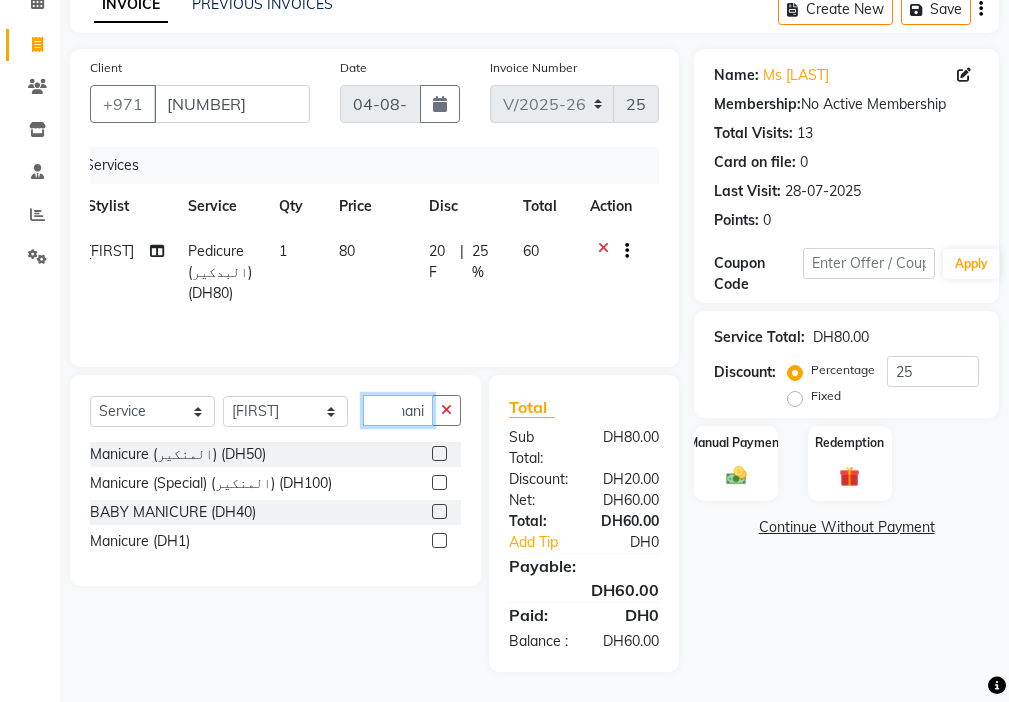 type on "mani" 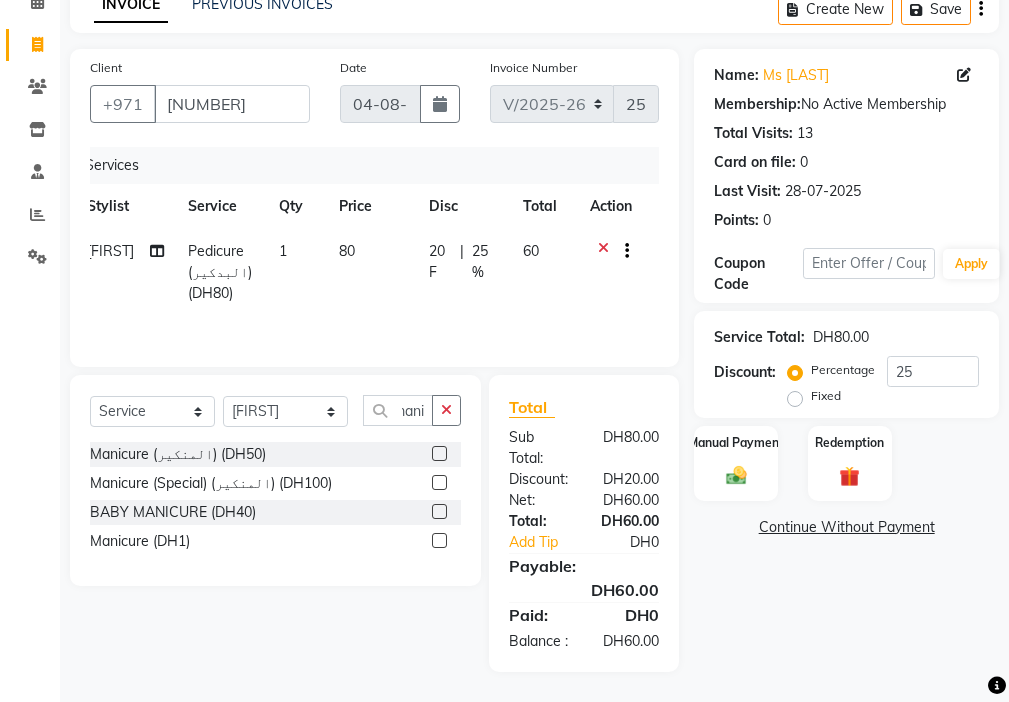 click 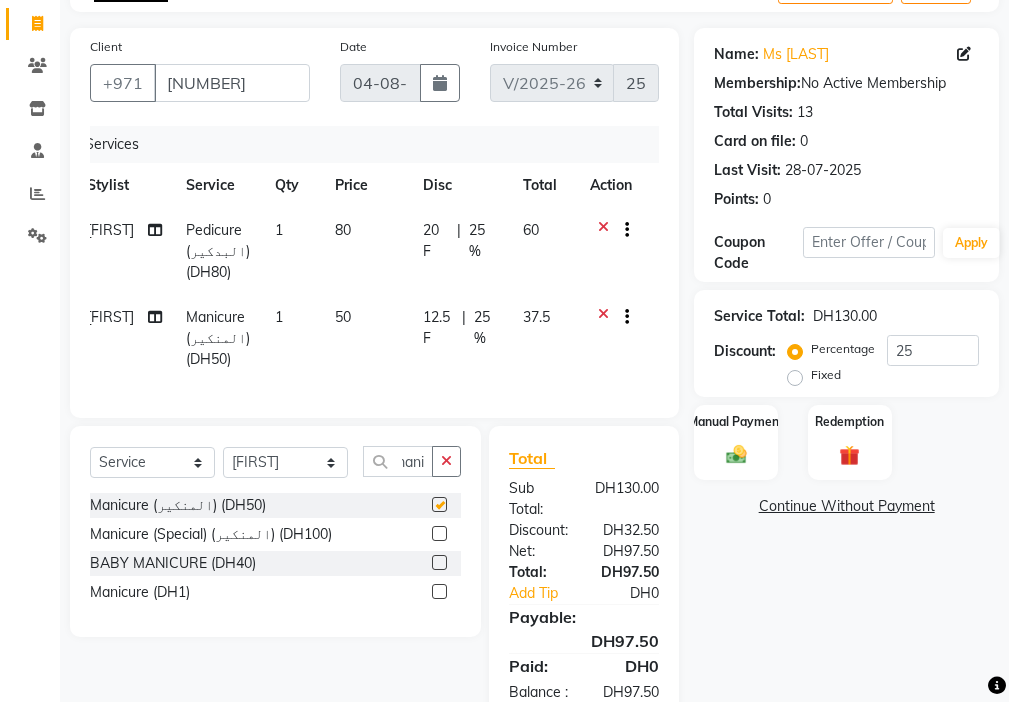 scroll, scrollTop: 0, scrollLeft: 0, axis: both 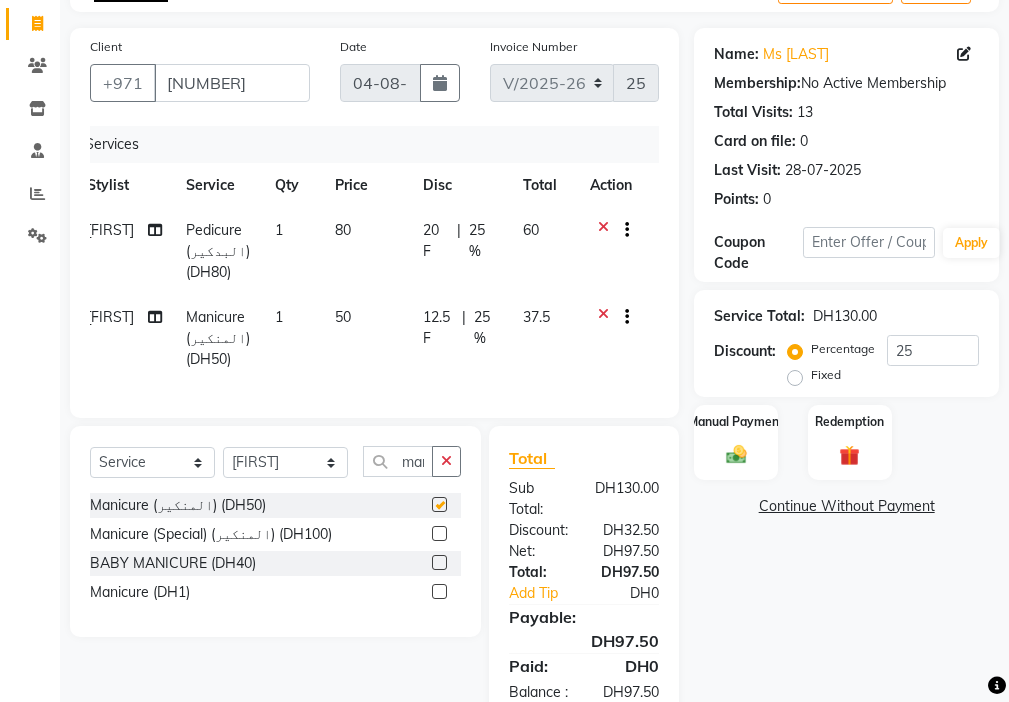 click on "50" 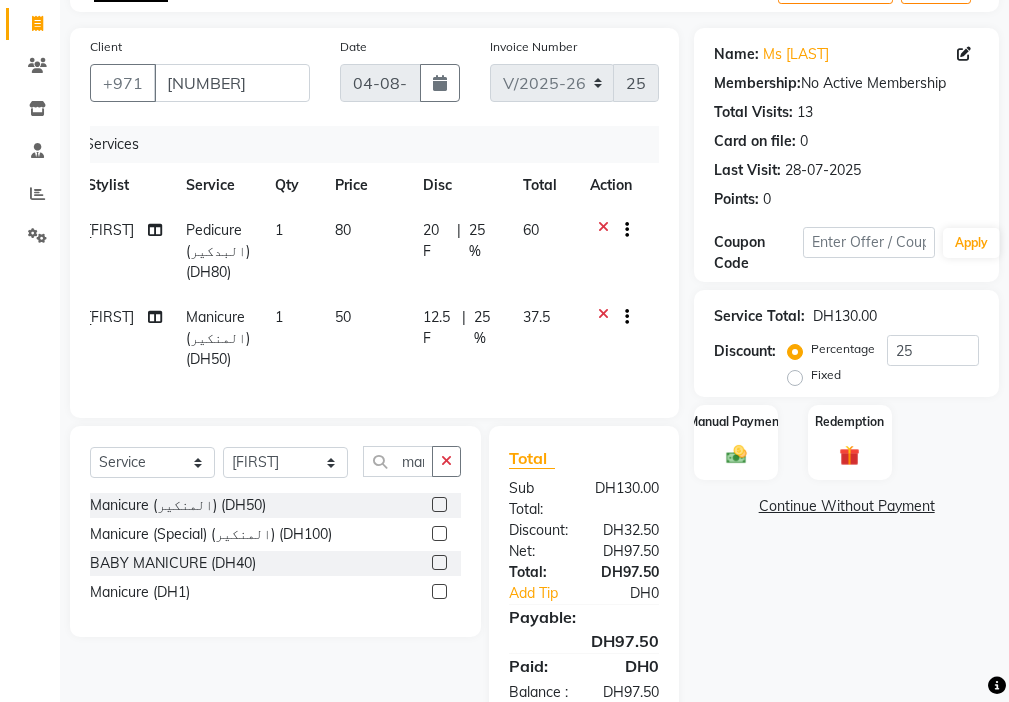 checkbox on "false" 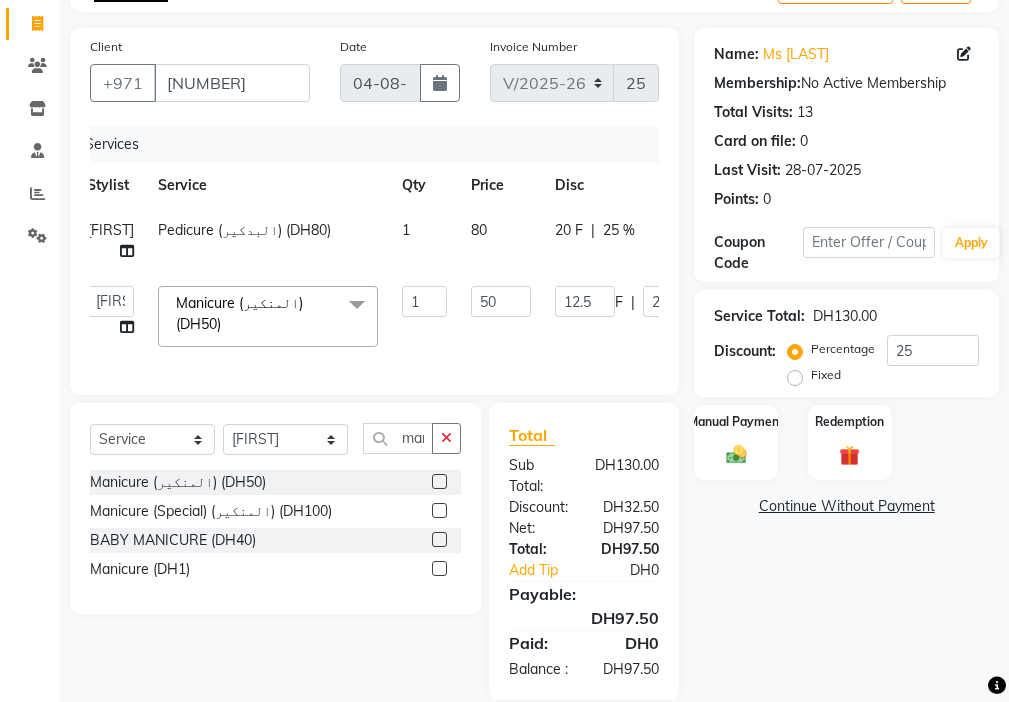 click on "50" 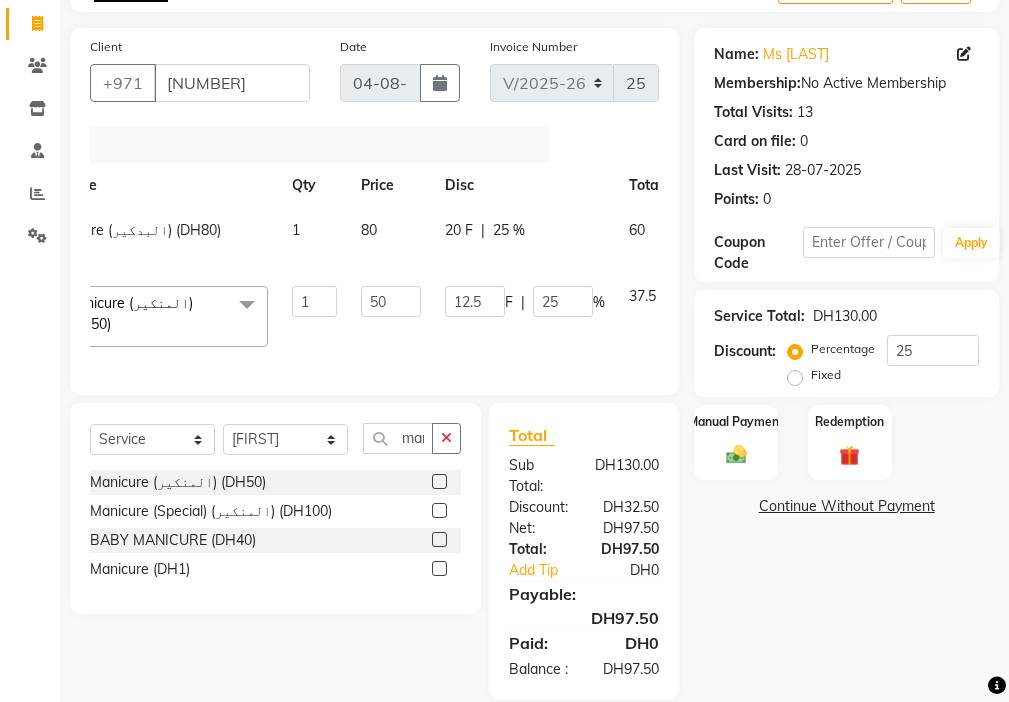 scroll, scrollTop: 0, scrollLeft: 168, axis: horizontal 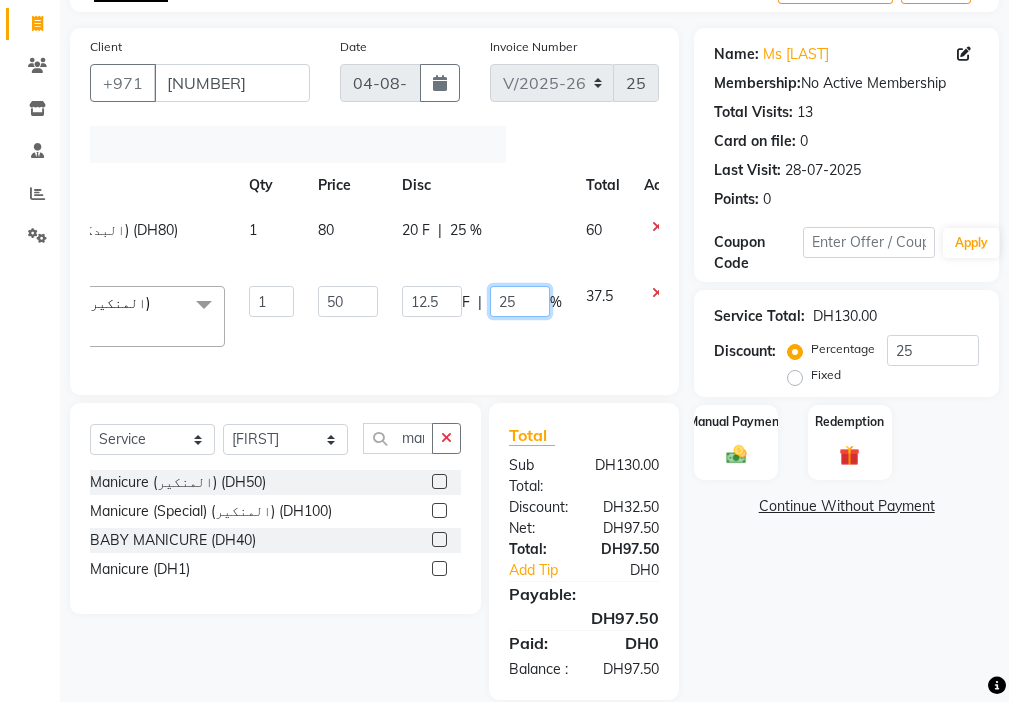click on "25" 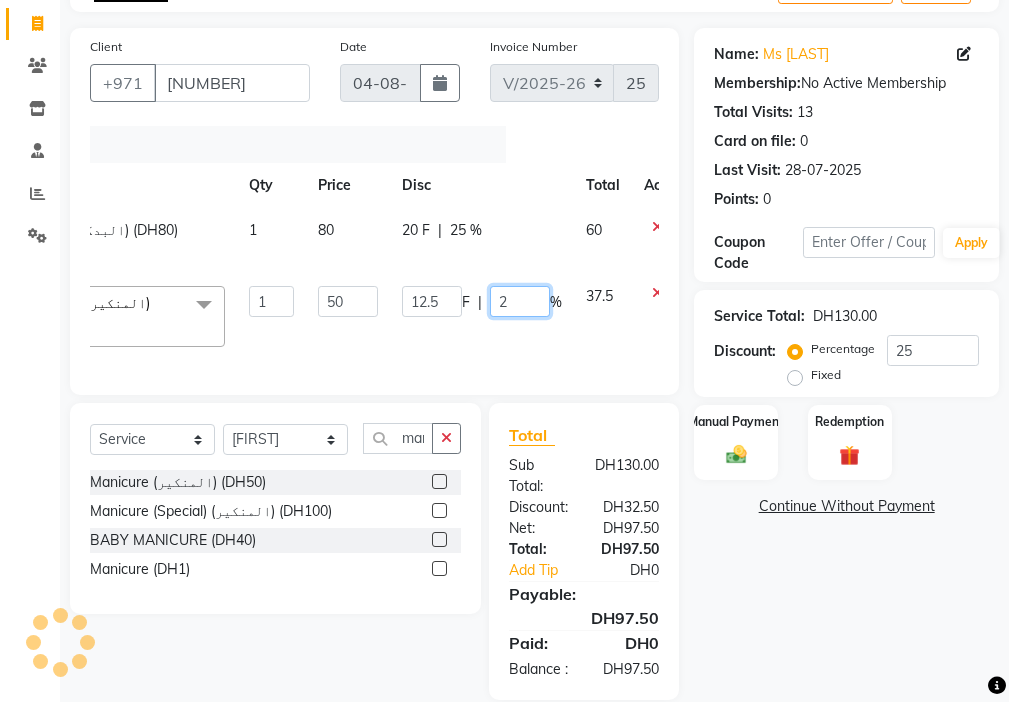 type 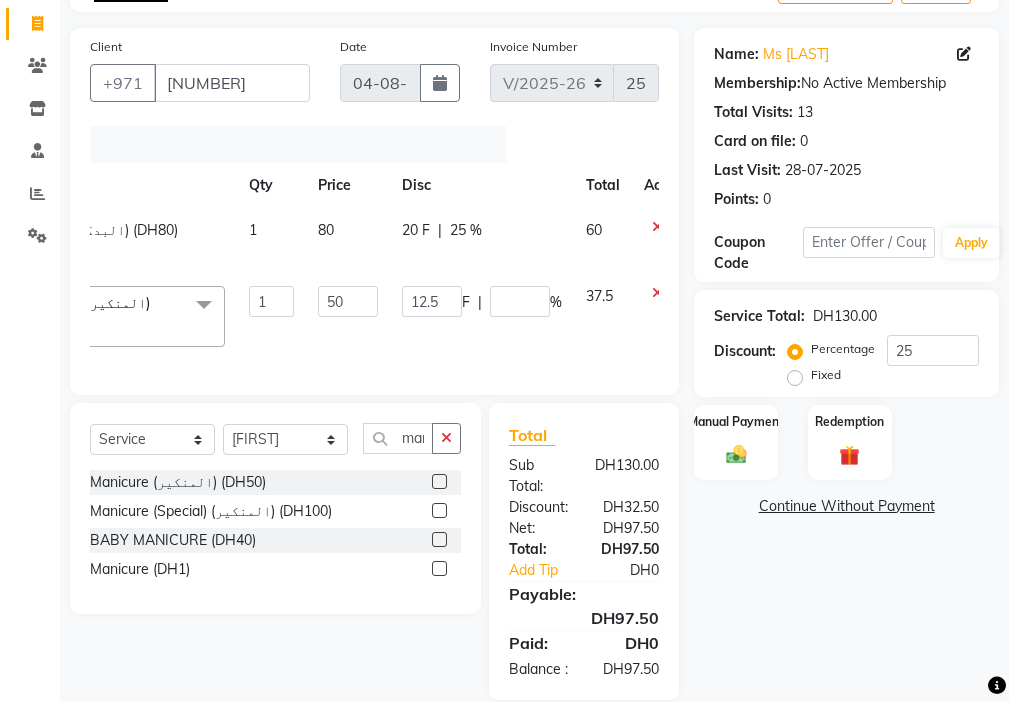click on "[NUMBER] F | %" 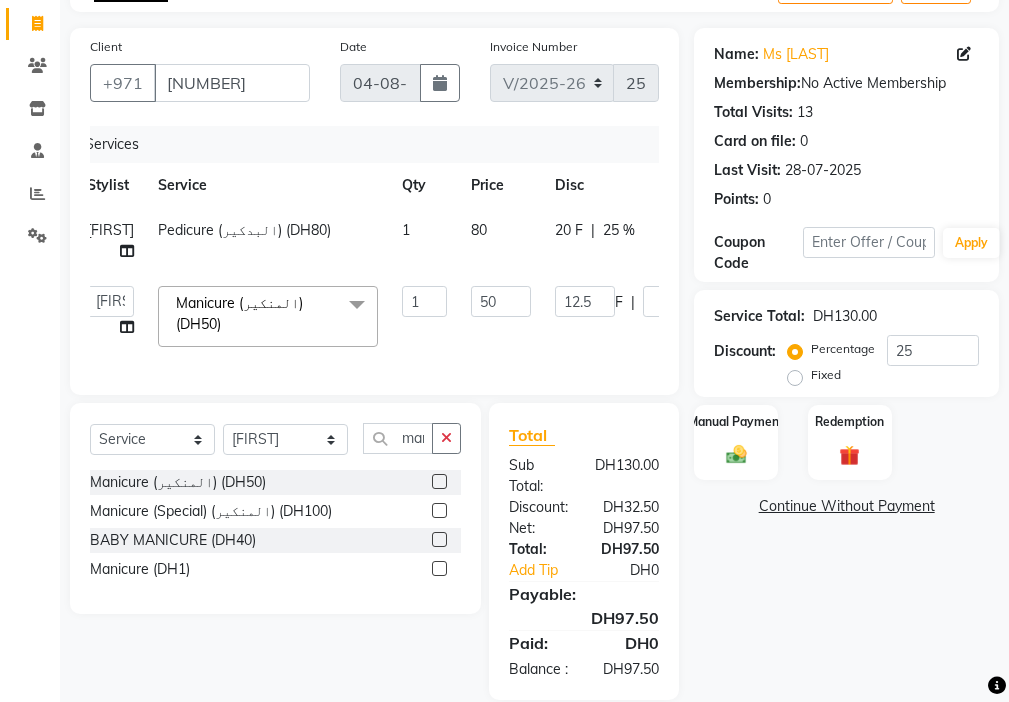 select on "33876" 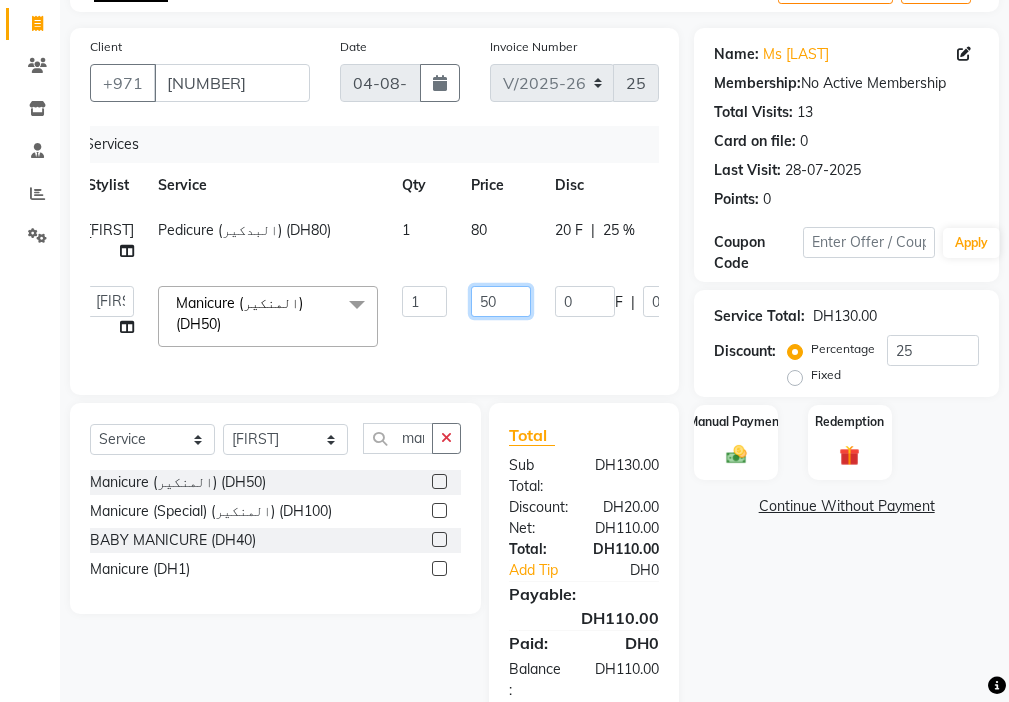 click on "50" 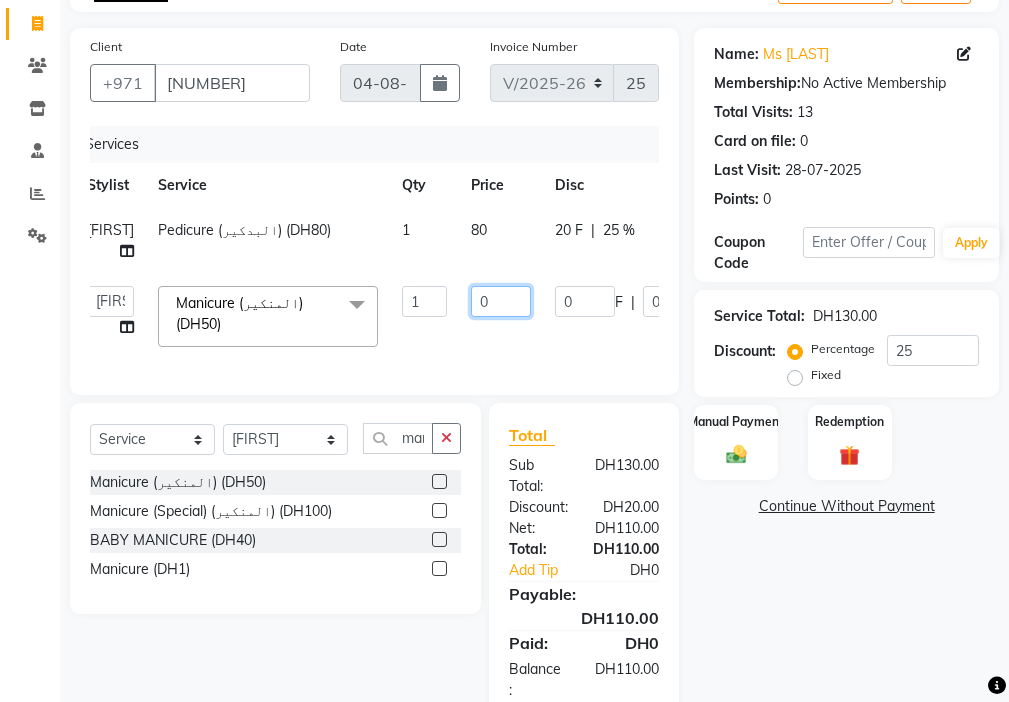 click on "0" 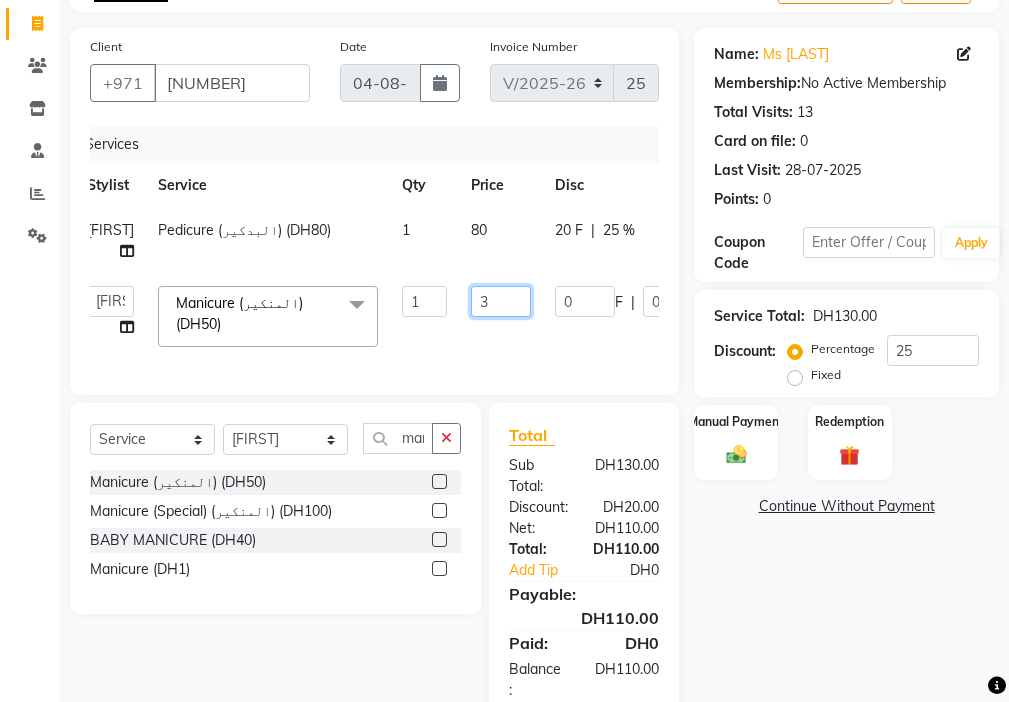 type on "39" 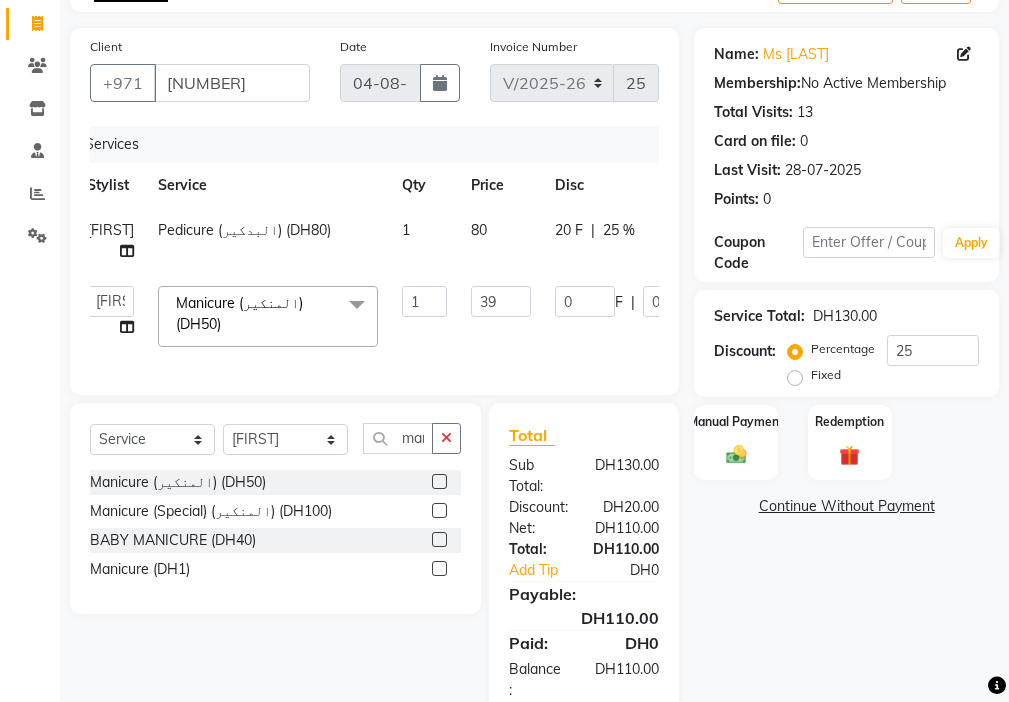 click on "[FIRST]   [FIRST]   [FIRST]   [FIRST]   Cashier   [LAST]   [FIRST]   [FIRST]   [FIRST]   [FIRST]   Madam   mamta   [FIRST]   sabita   [FIRST]   [FIRST]   [FIRST]   [FIRST]  Manicure  (المنكير) (DH50)  x Beauty Makeup (DH400) Beauty Facial (DH150) Beauty Face Shama (DH60) Beauty Face Bleach (DH60) Beauty Face Threading (DH50) Beauty Upper Lips Bleach (DH20) Forhead Waxing (DH10) Nose Waxing (DH10) Upper Lip Waxing (DH10) Hand Waxing Full (DH70) Beauty Eyelashes Adhesive (DH30) Beauty Eye Makeup (DH150) Beauty Hand Henna (حناء اليد) (DH50) Beauty Legs Henna(حناء الرجل) (DH50) paraffin wax hand (DH30) paraffin  wax leg  (DH50) chin threading (DH15) Extra Pin (DH20) ROOT HALF DYE (DH80) Beauty Gasha (DH50) Baby Start (DH20) Rinceage  (DH200) Enercose (DH200) Rosemary (DH80) Filler (DH0) Sedar (DH80) photo (DH10) Al mashat (DH80) Half leg Waxing (شمع نصف الرجل) (DH50) Half Hand Waxing (شمع اليدين) (DH40) Under Arms Waxing (شمع الابط) (DH20) SCRUB LEG (DH30) [NUMBER] 39 0 F" 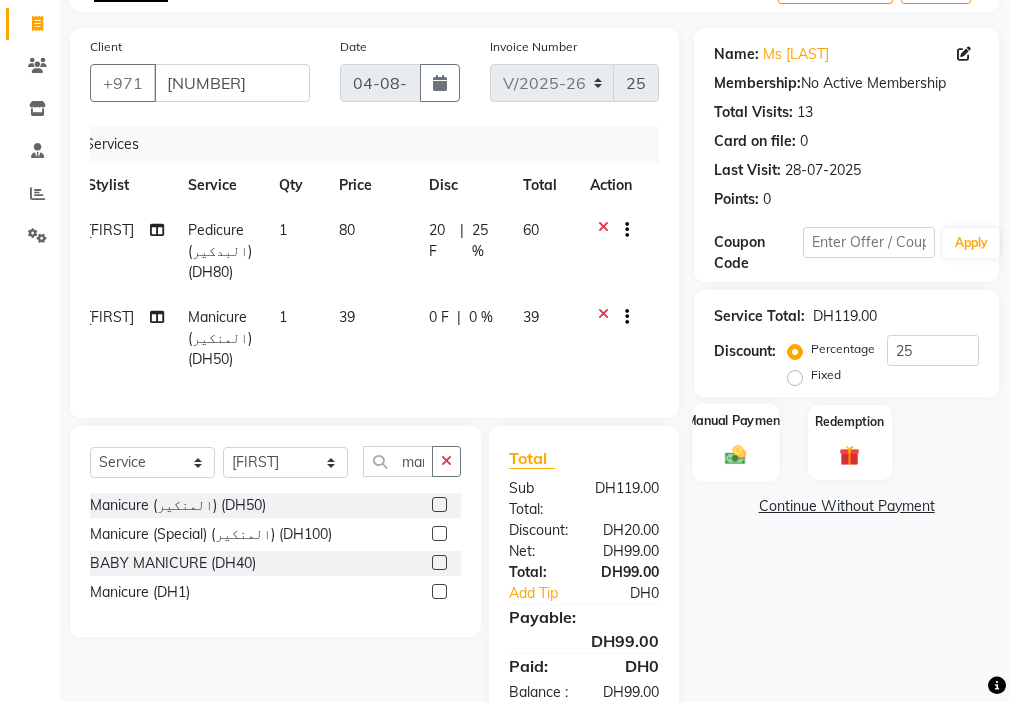 click 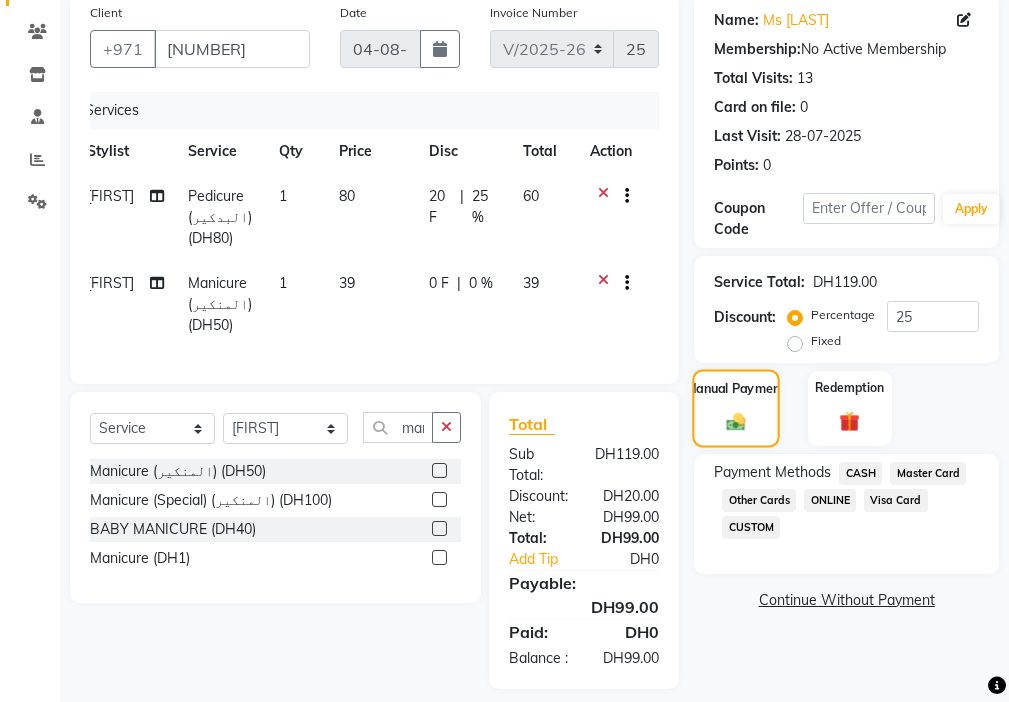scroll, scrollTop: 236, scrollLeft: 0, axis: vertical 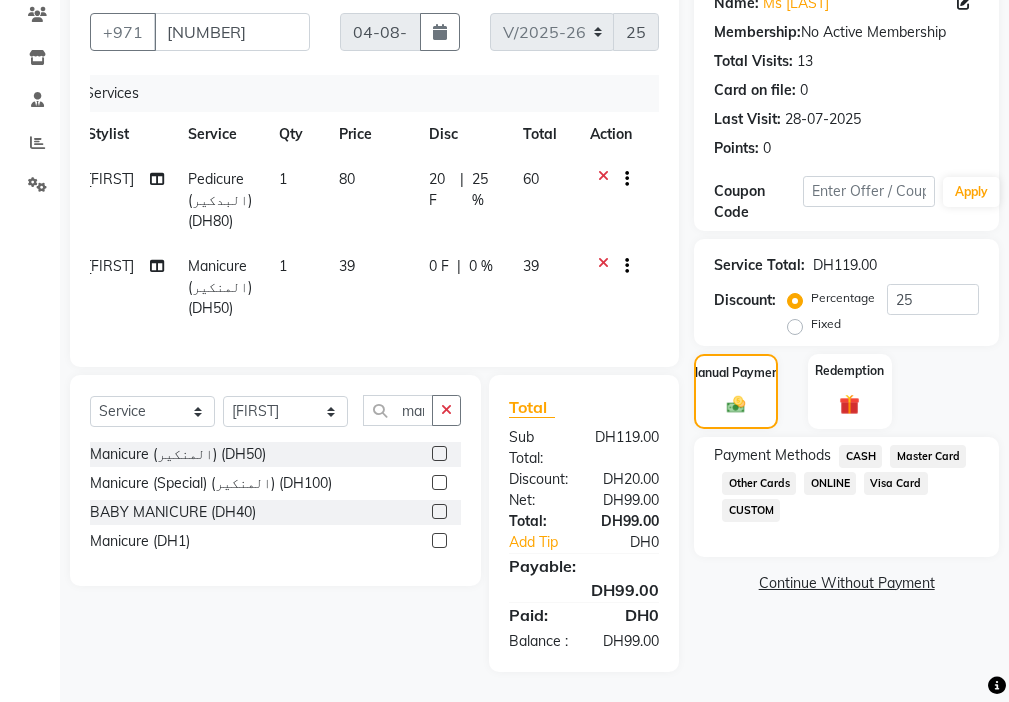 click on "Master Card" 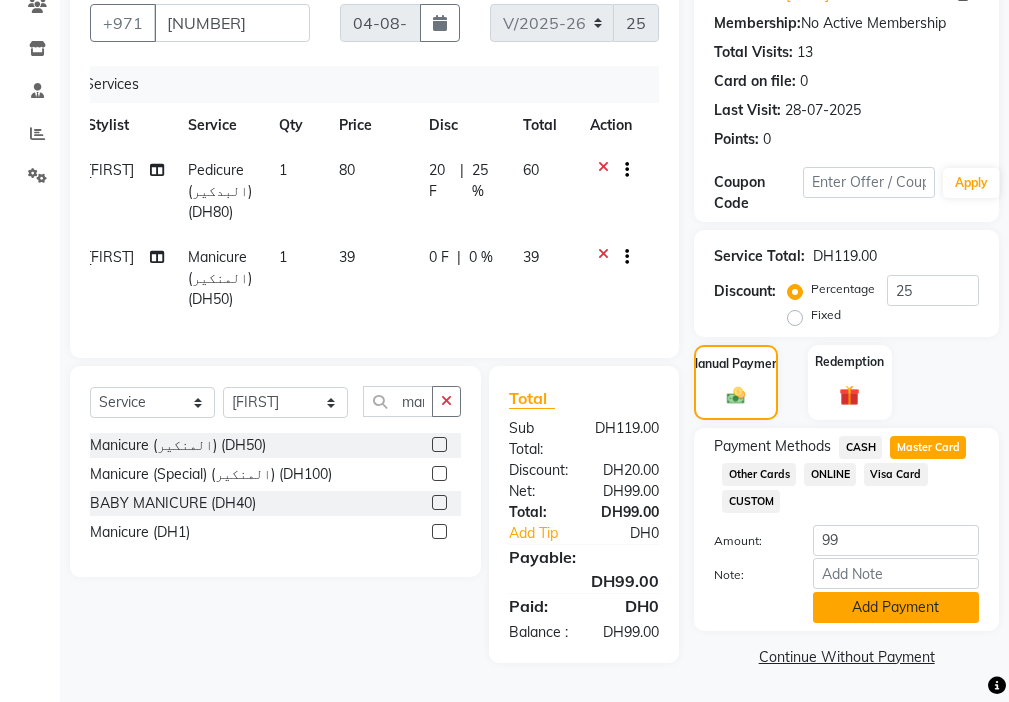 click on "Add Payment" 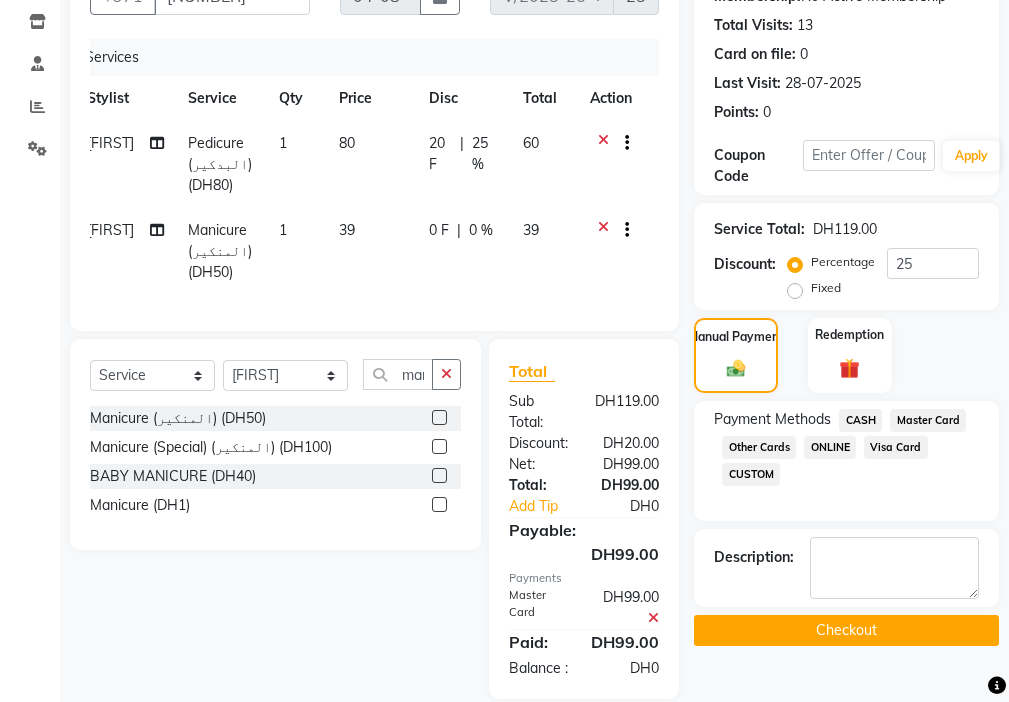 click on "Checkout" 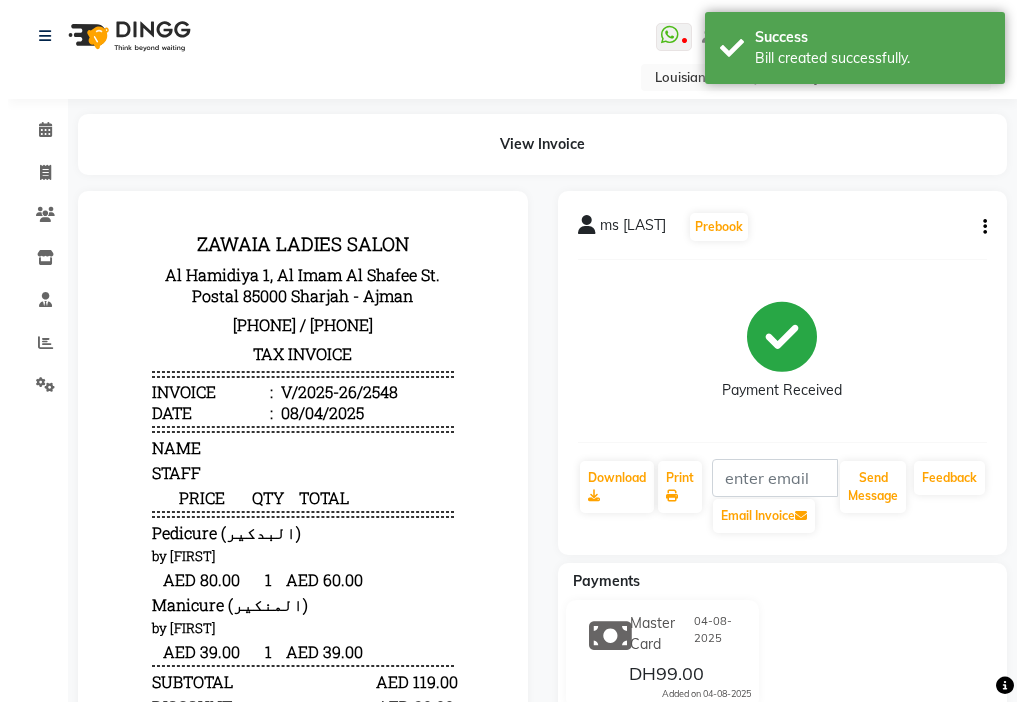scroll, scrollTop: 0, scrollLeft: 0, axis: both 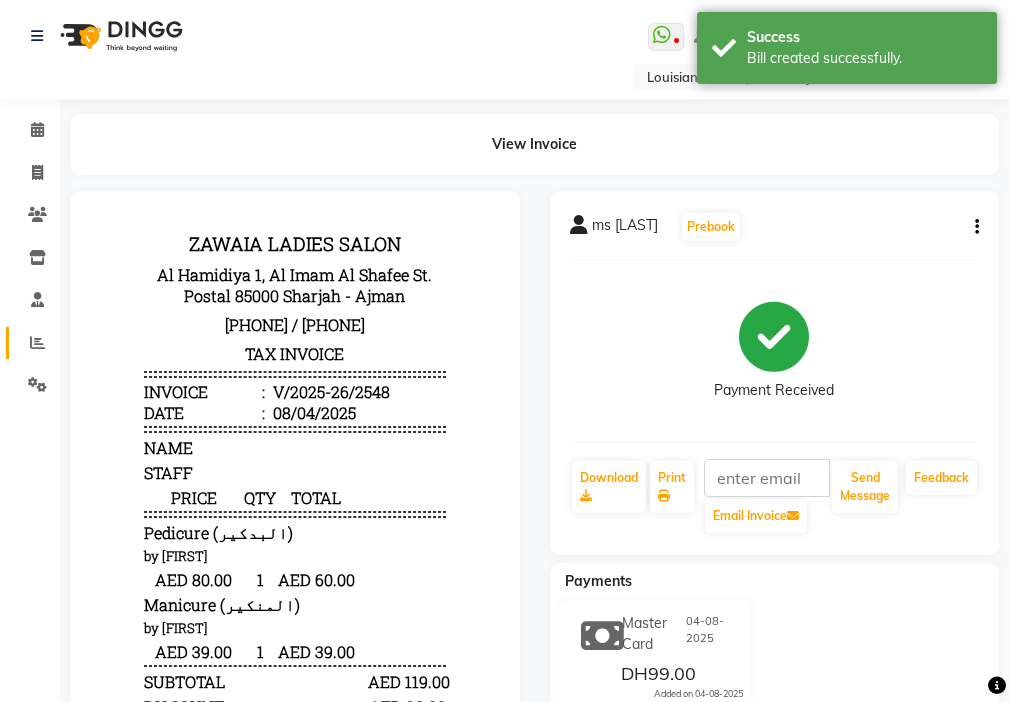 click 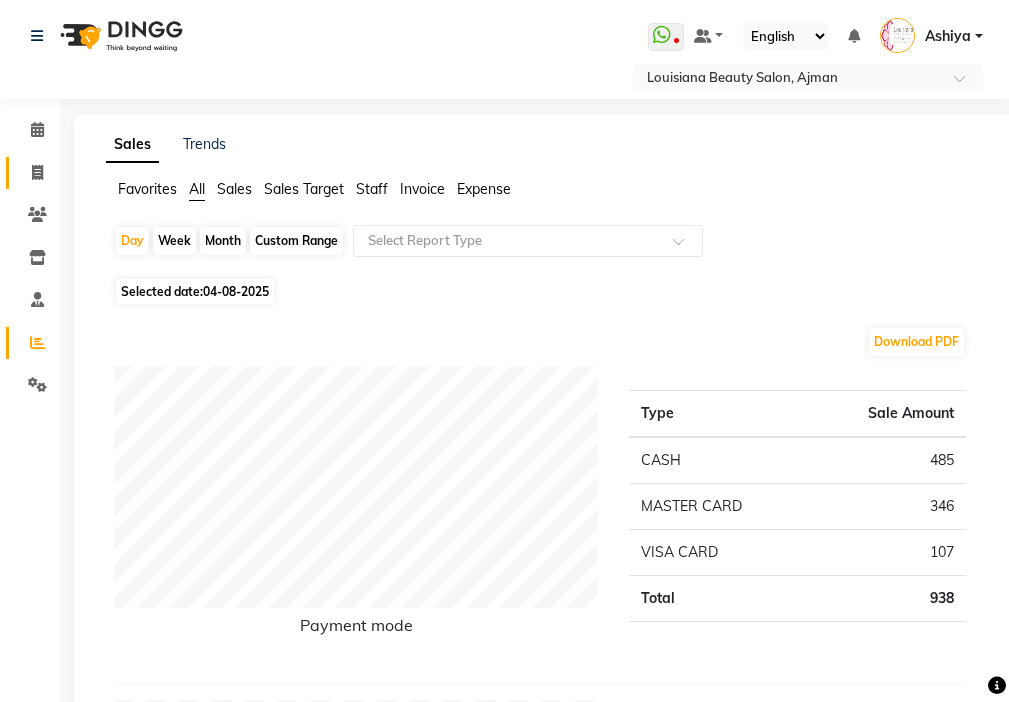 click 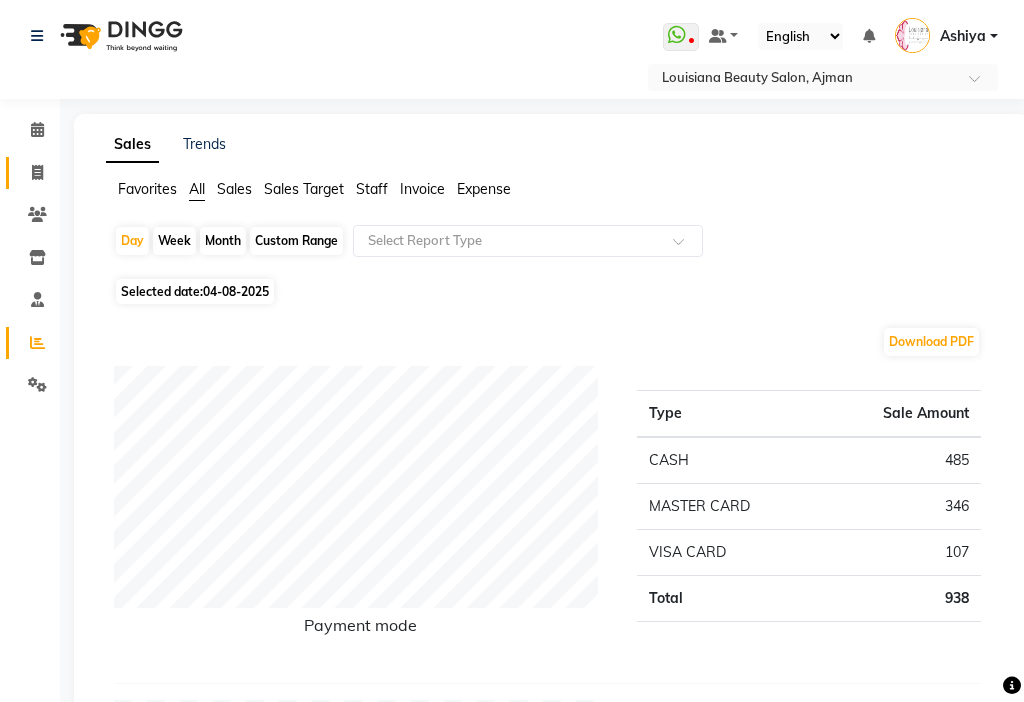 select on "service" 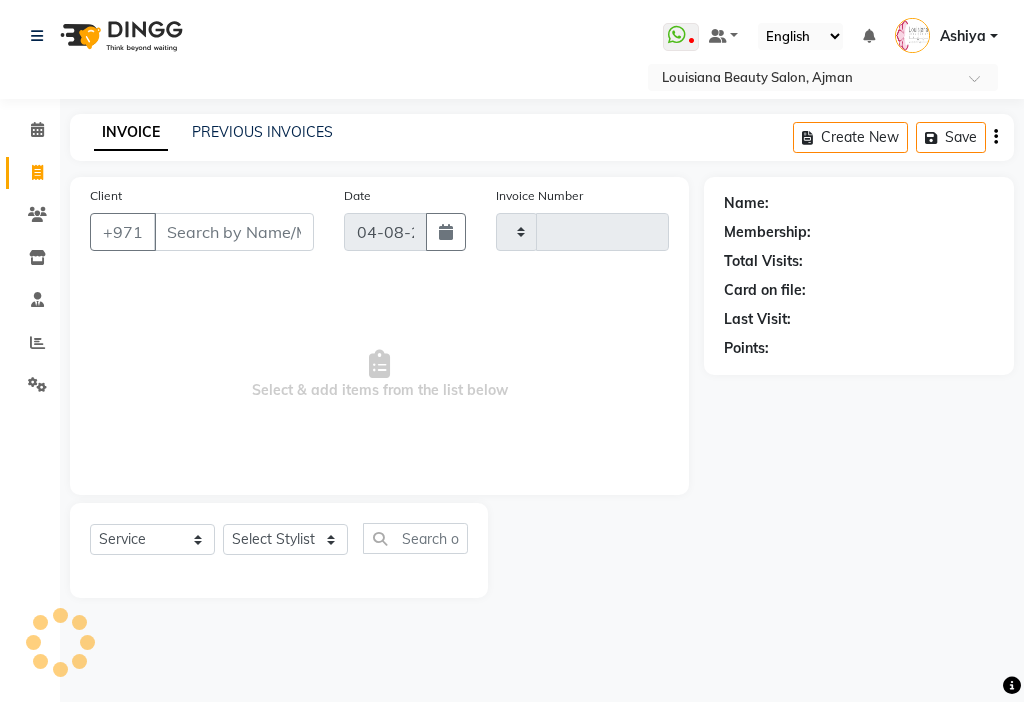 type on "2549" 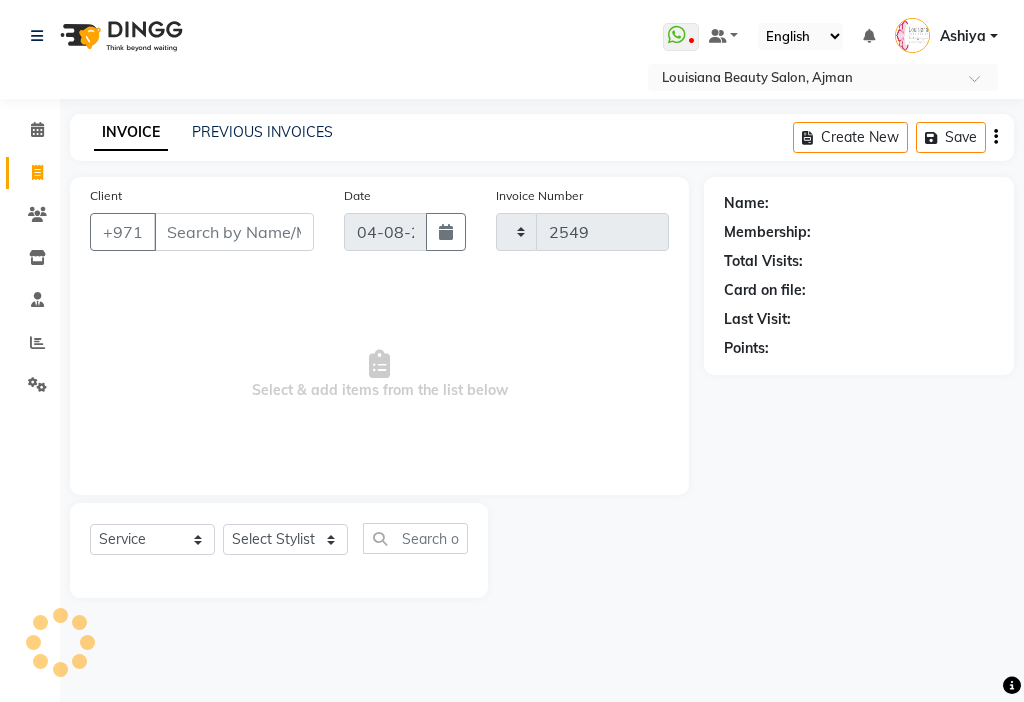 select on "637" 